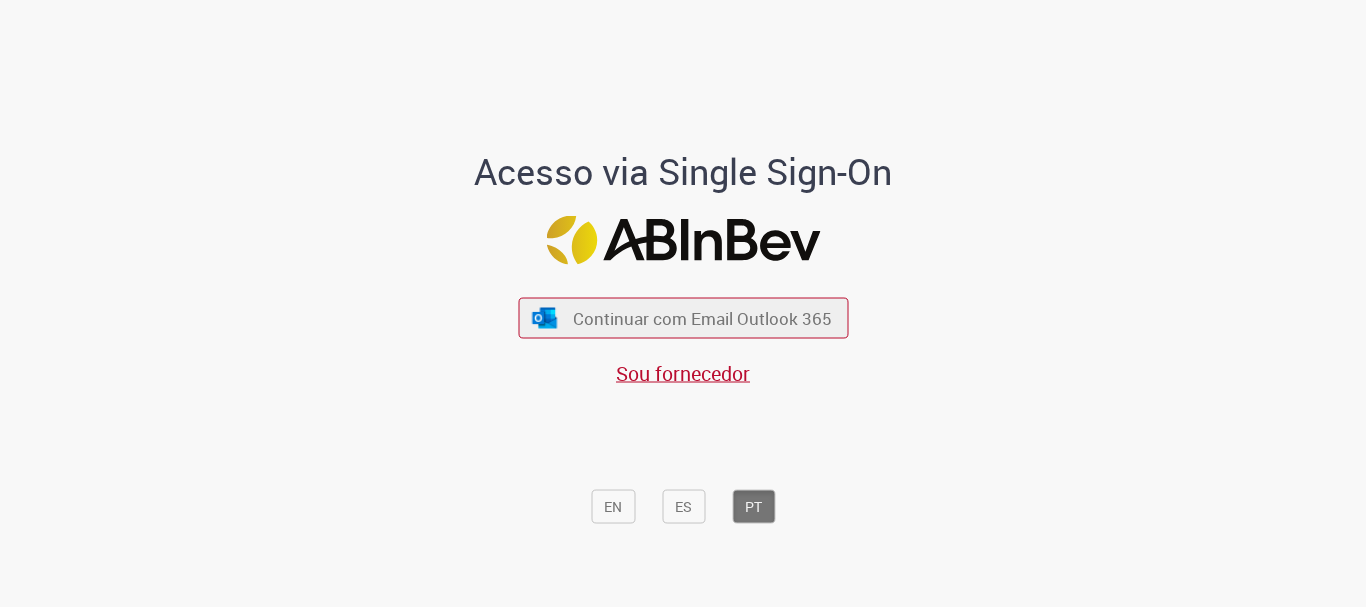 scroll, scrollTop: 0, scrollLeft: 0, axis: both 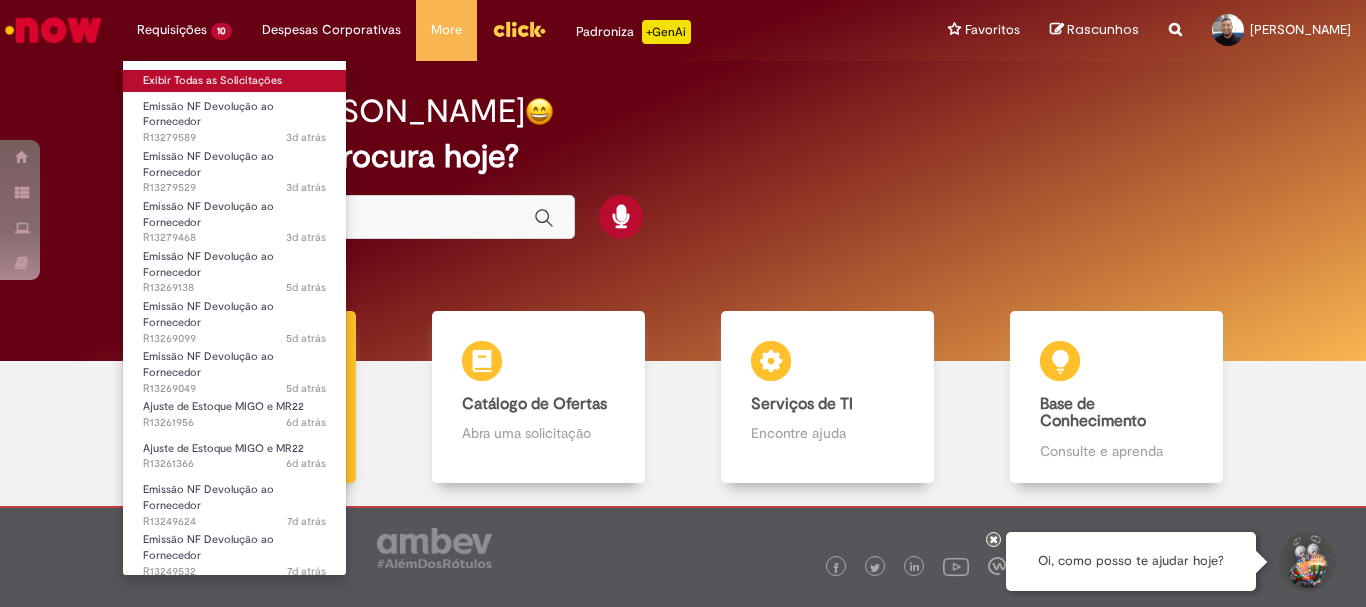 click on "Exibir Todas as Solicitações" at bounding box center (234, 81) 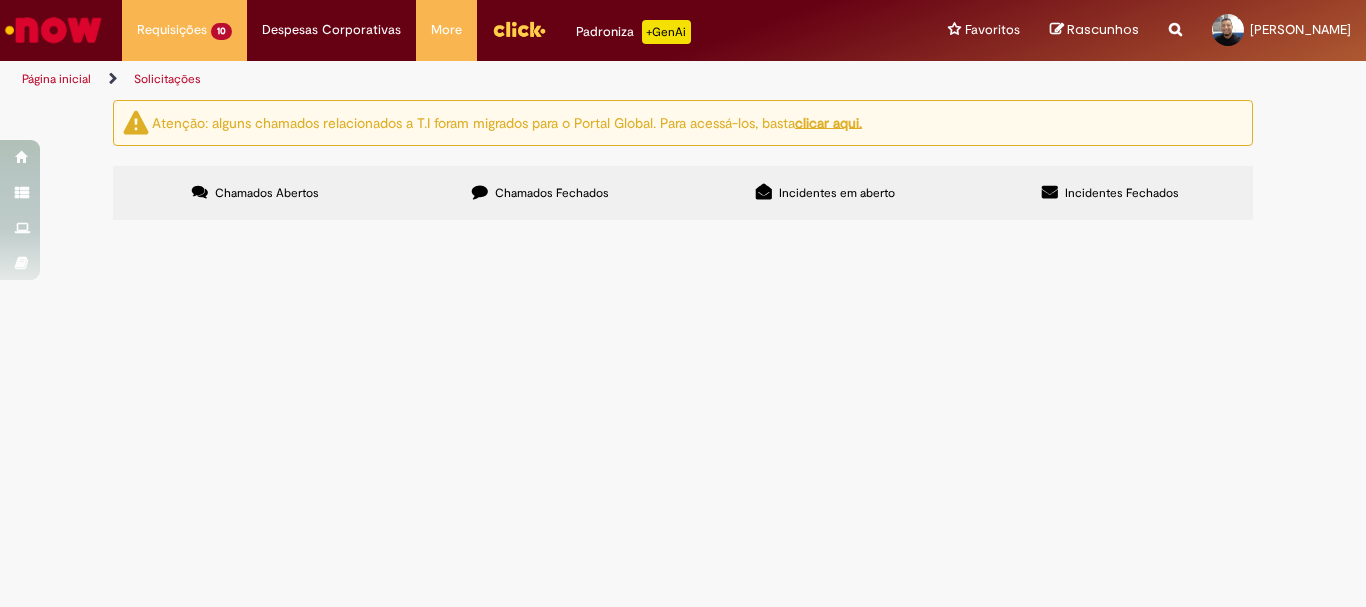scroll, scrollTop: 100, scrollLeft: 0, axis: vertical 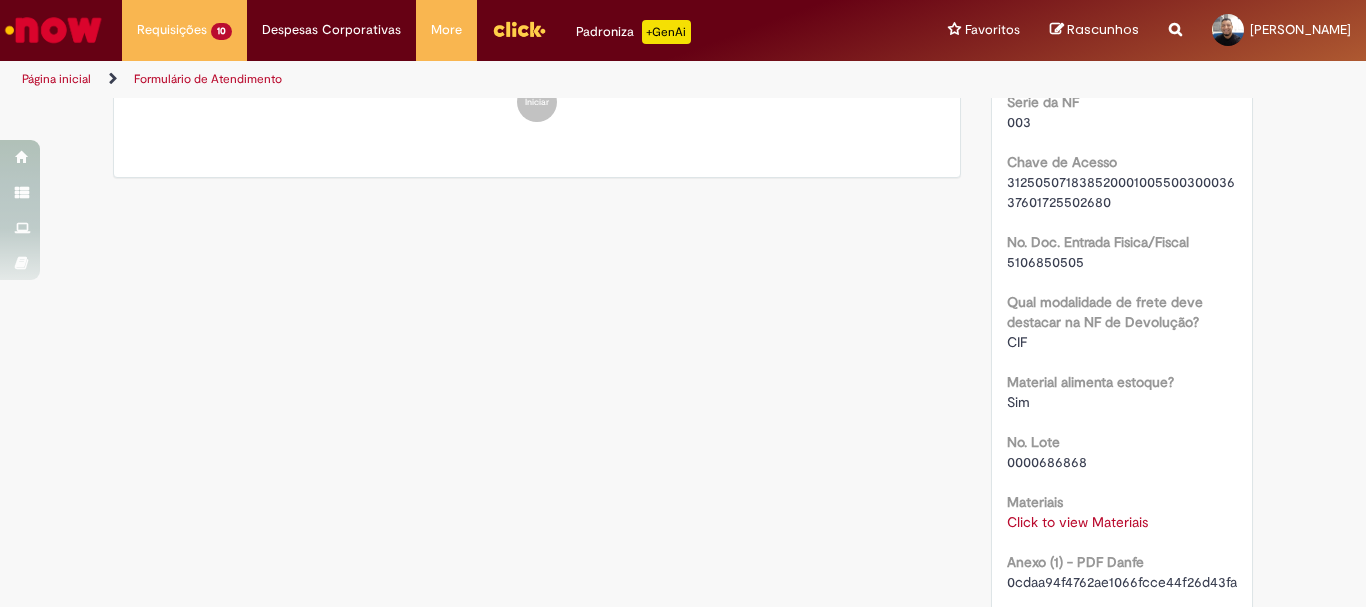 click on "Click to view Materiais" at bounding box center (1077, 522) 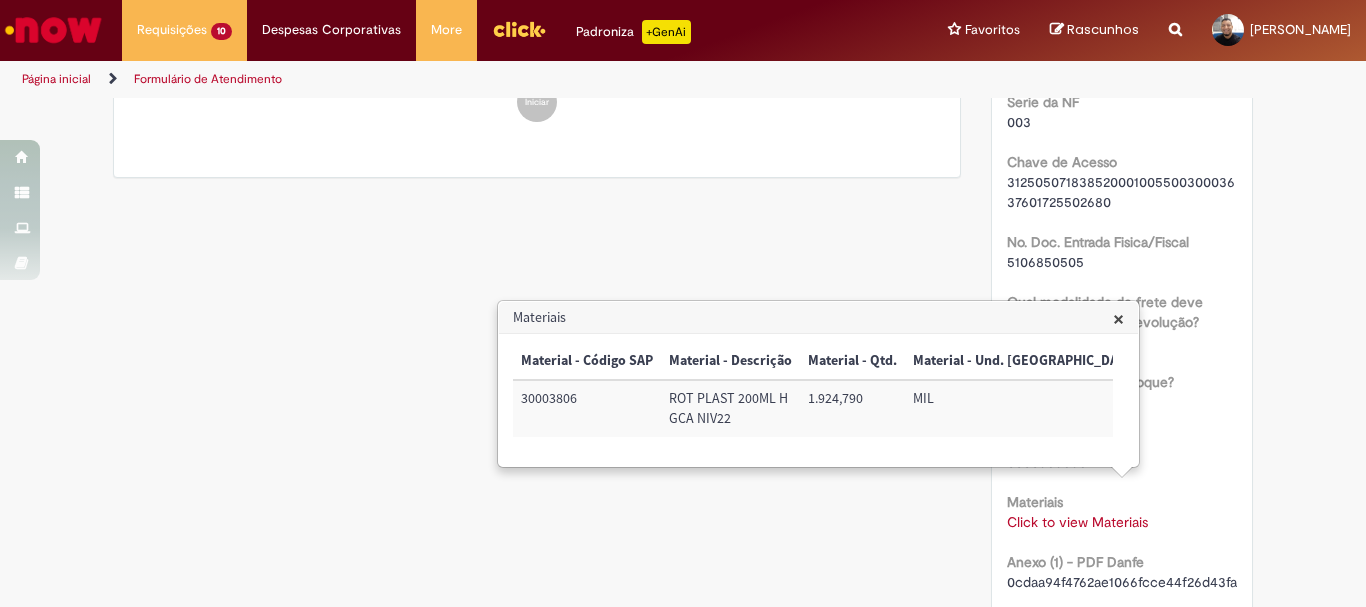 click on "Verificar Código de Barras
Aguardando Aprovação
Aguardando atendimento
Tarefa: Emissão Nota   Clique para exibir         Pendente solicitante
Validação
Concluído
Emissão NF Devolução ao Fornecedor
Enviar
PBG
[PERSON_NAME]
6m atrás 6 minutos atrás     Comentários adicionais" at bounding box center [683, 248] 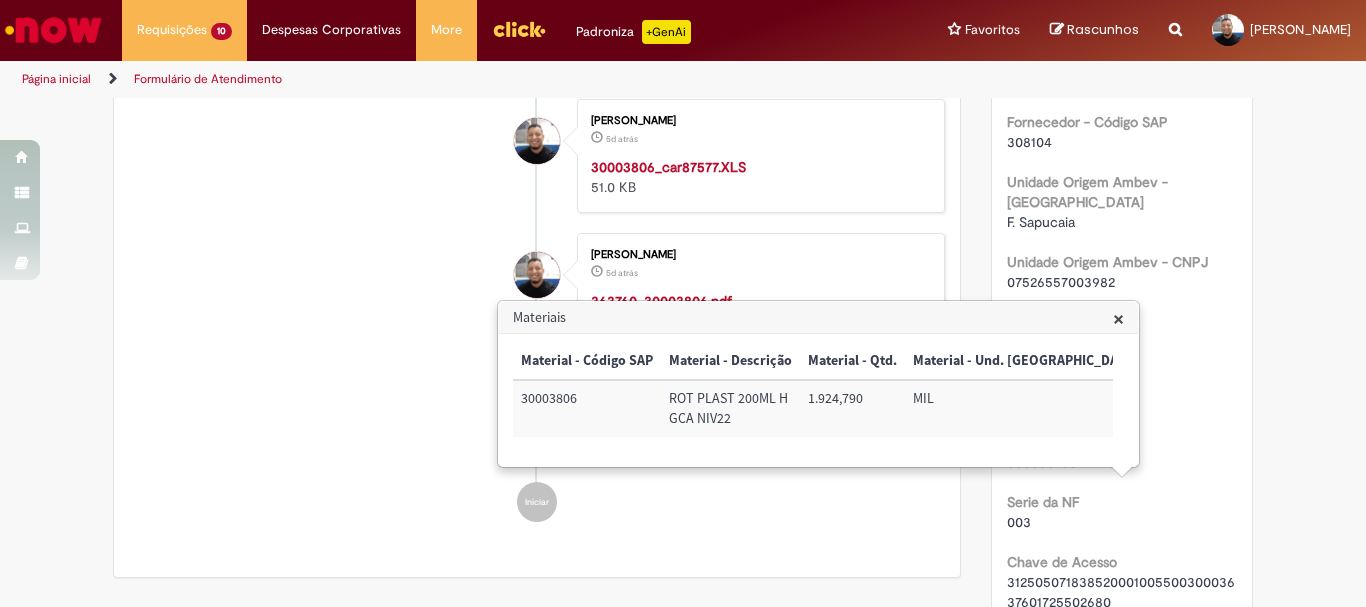 click on "×" at bounding box center (1118, 318) 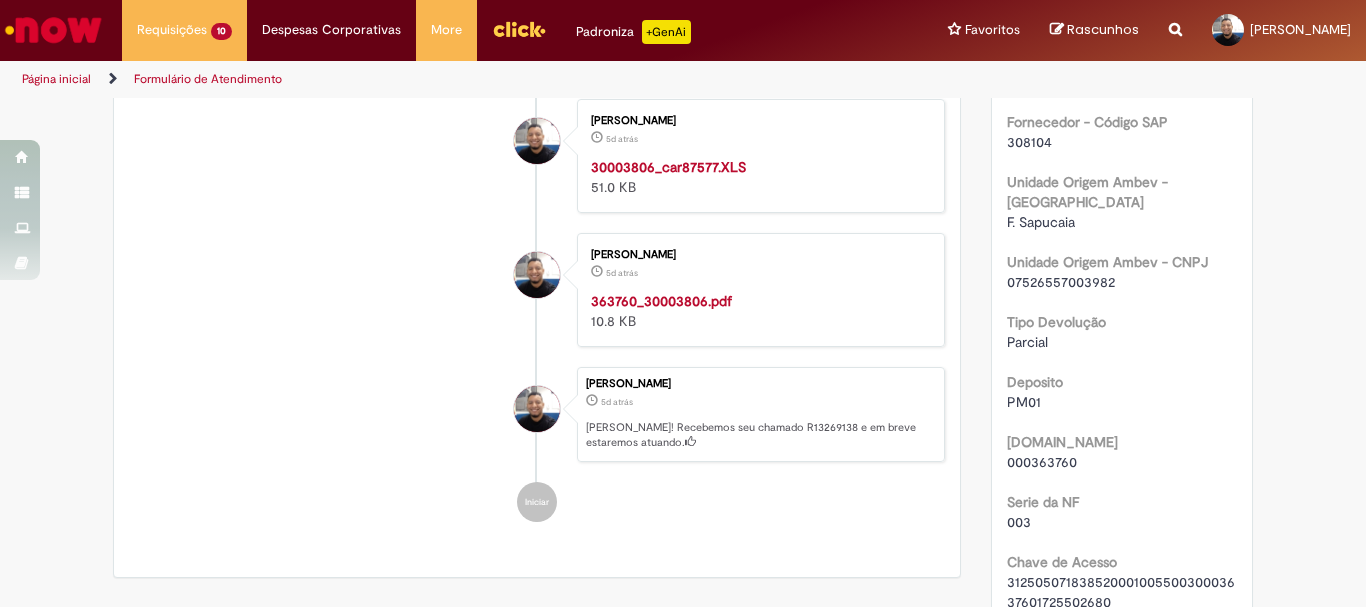 scroll, scrollTop: 1249, scrollLeft: 0, axis: vertical 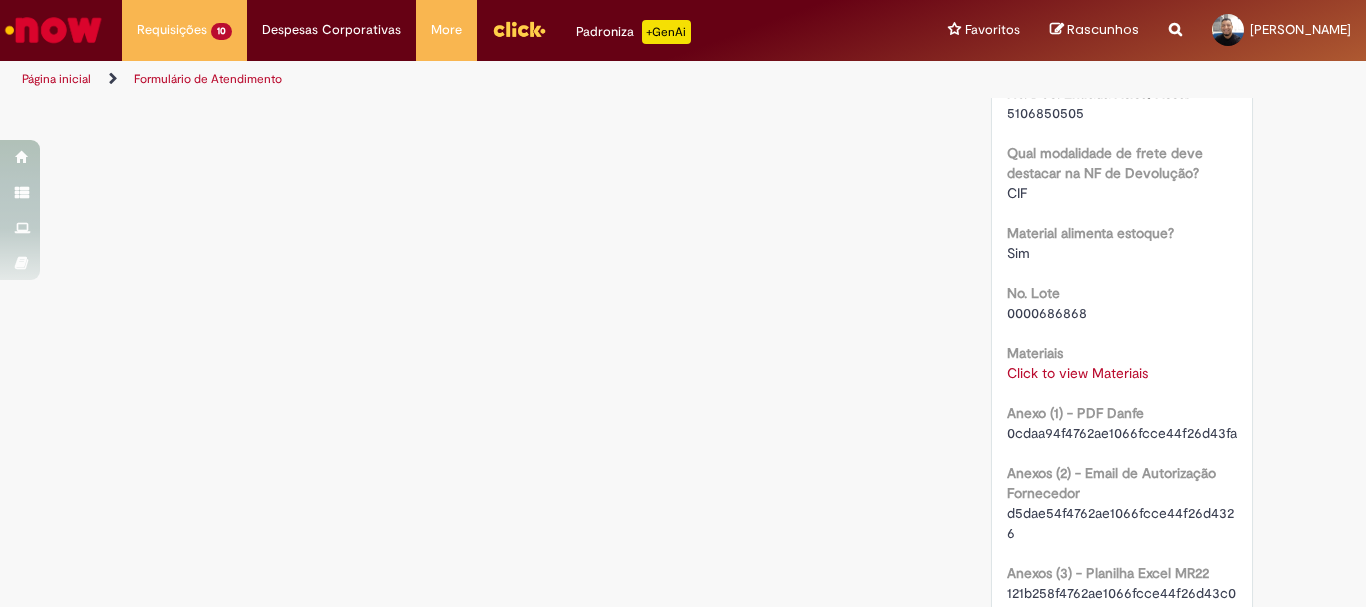 click on "Click to view Materiais" at bounding box center (1077, 373) 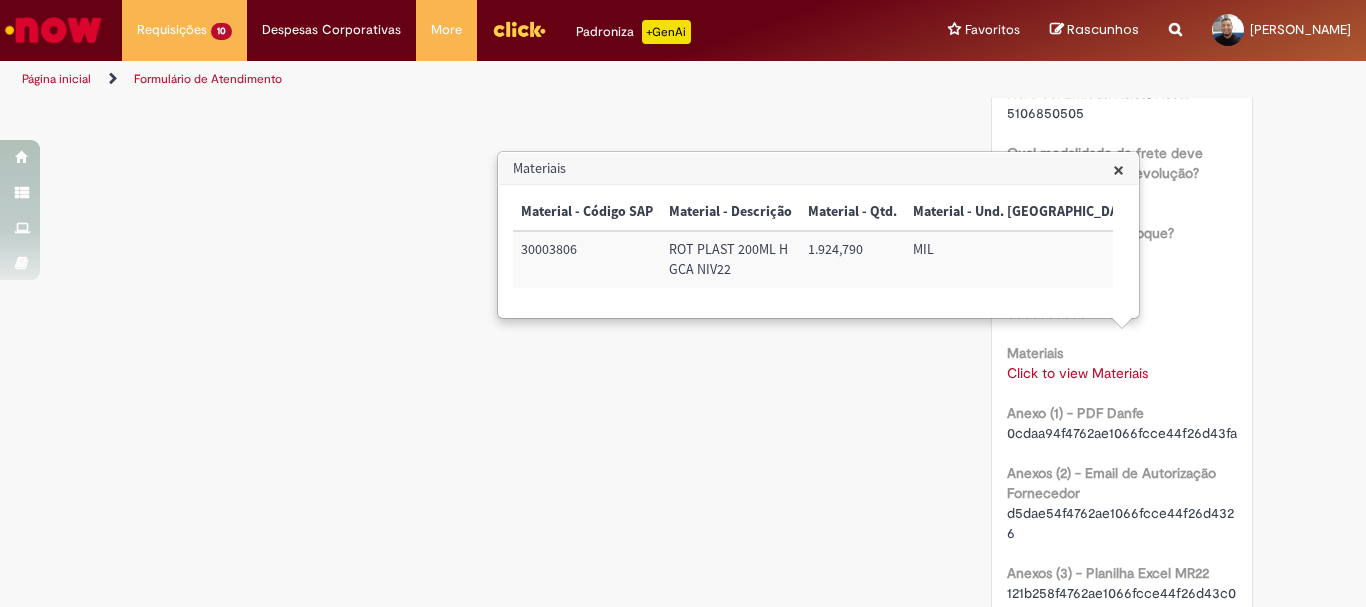 scroll, scrollTop: 949, scrollLeft: 0, axis: vertical 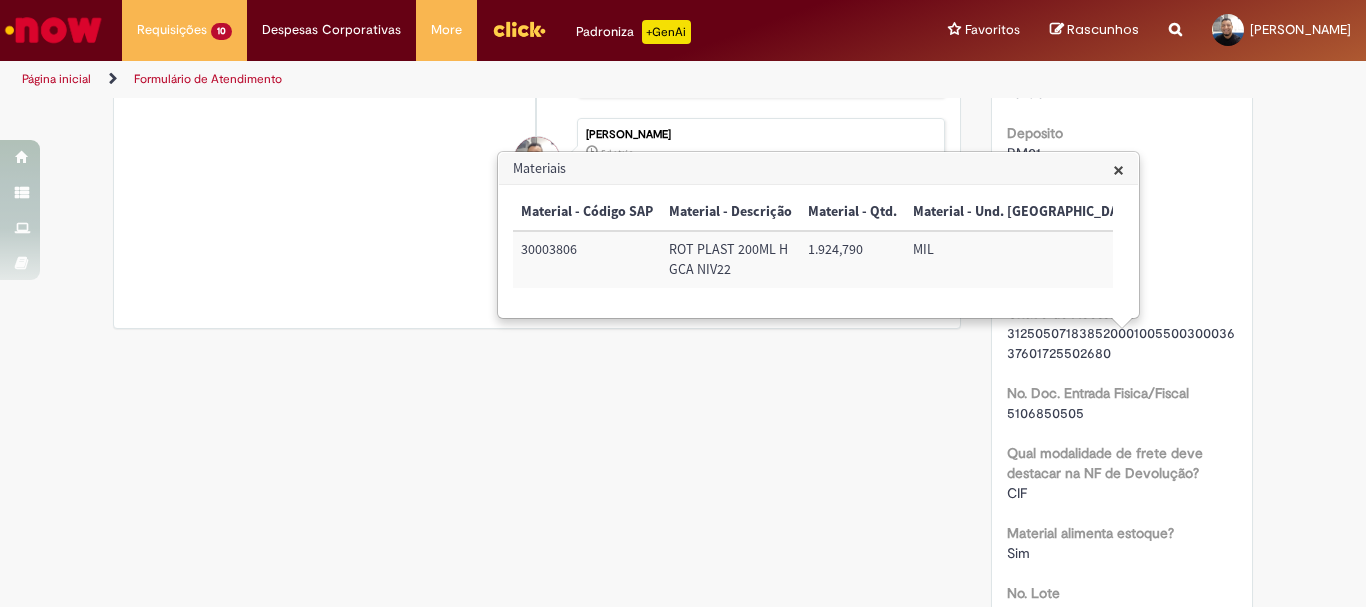 drag, startPoint x: 1284, startPoint y: 283, endPoint x: 1136, endPoint y: 250, distance: 151.63443 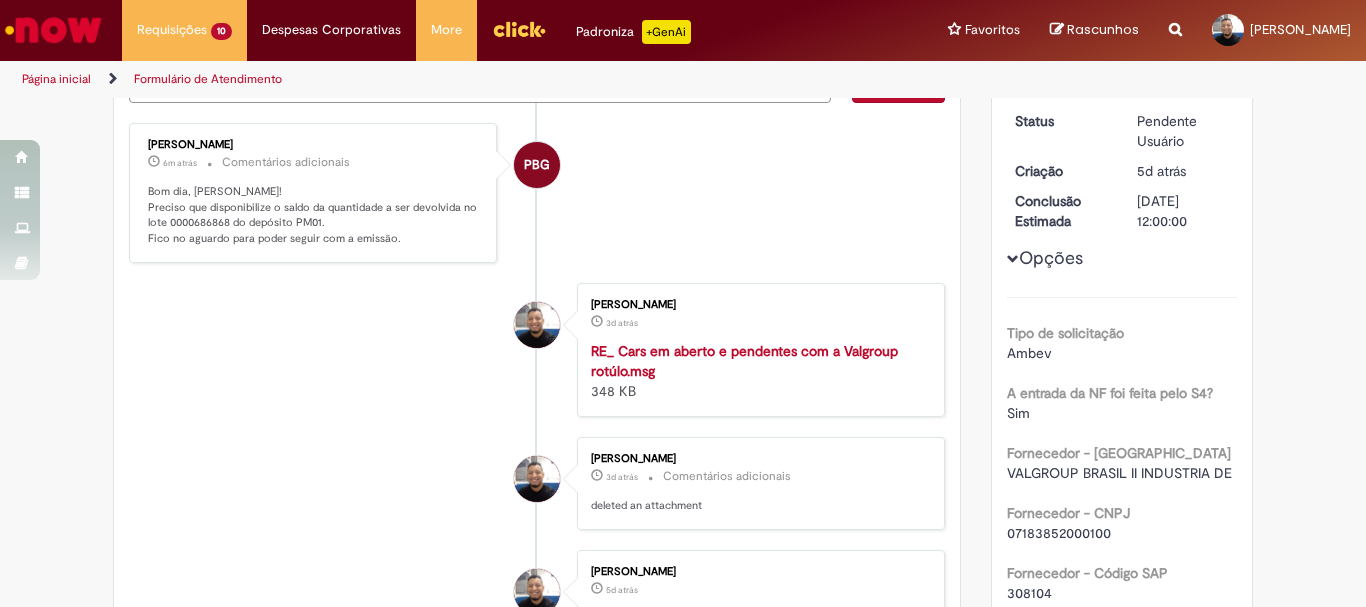scroll, scrollTop: 0, scrollLeft: 0, axis: both 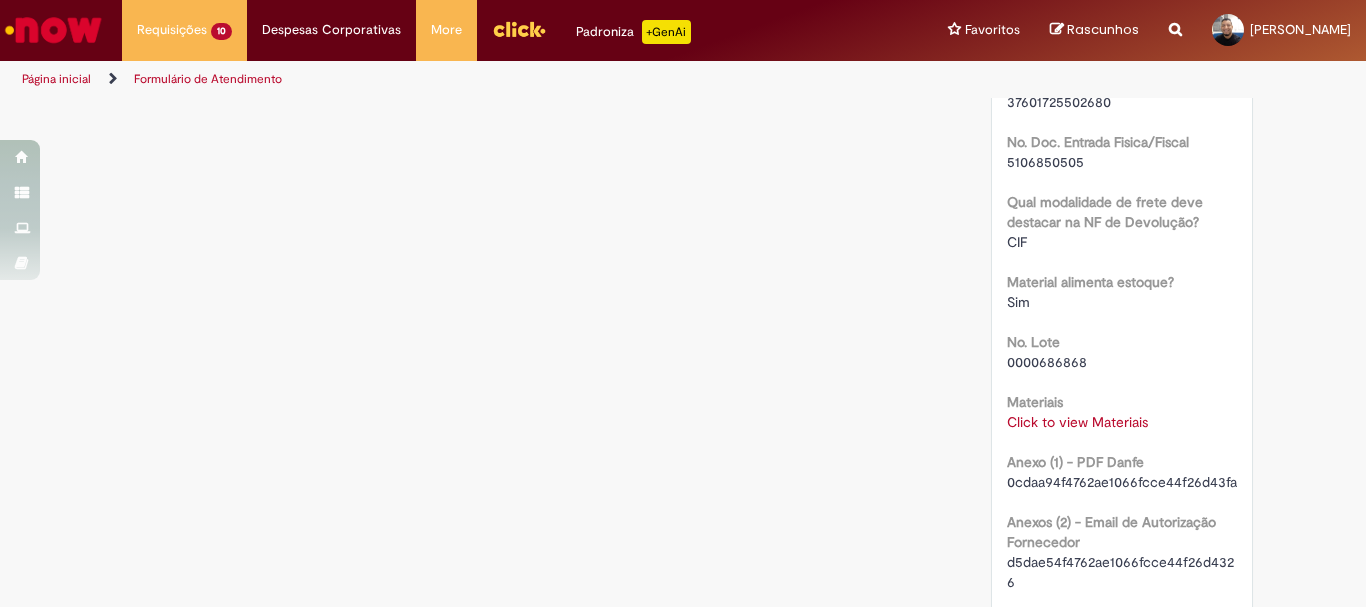 click on "Click to view Materiais" at bounding box center (1077, 422) 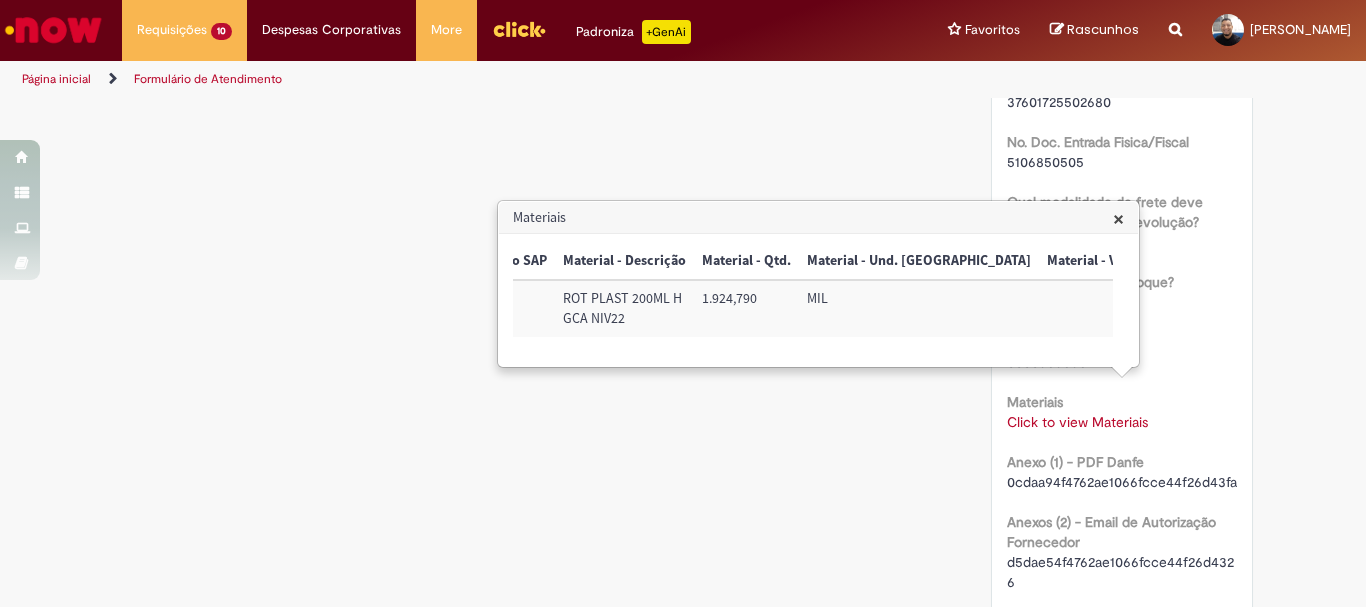 scroll, scrollTop: 0, scrollLeft: 0, axis: both 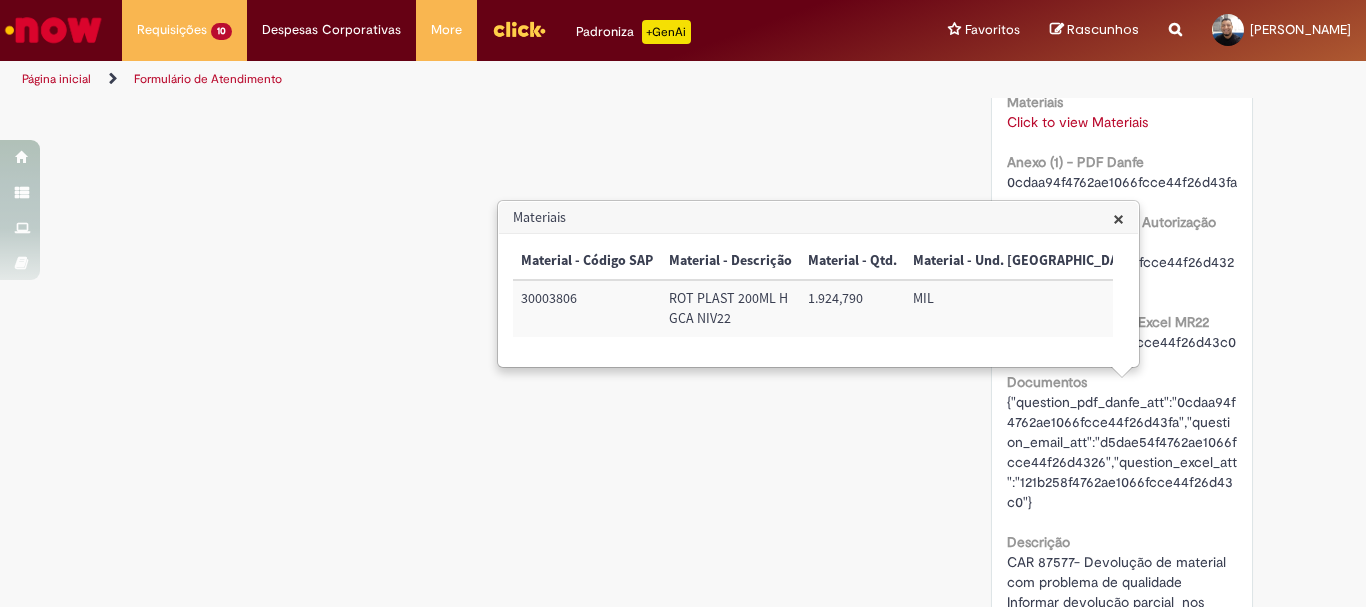 drag, startPoint x: 1115, startPoint y: 220, endPoint x: 1127, endPoint y: 221, distance: 12.0415945 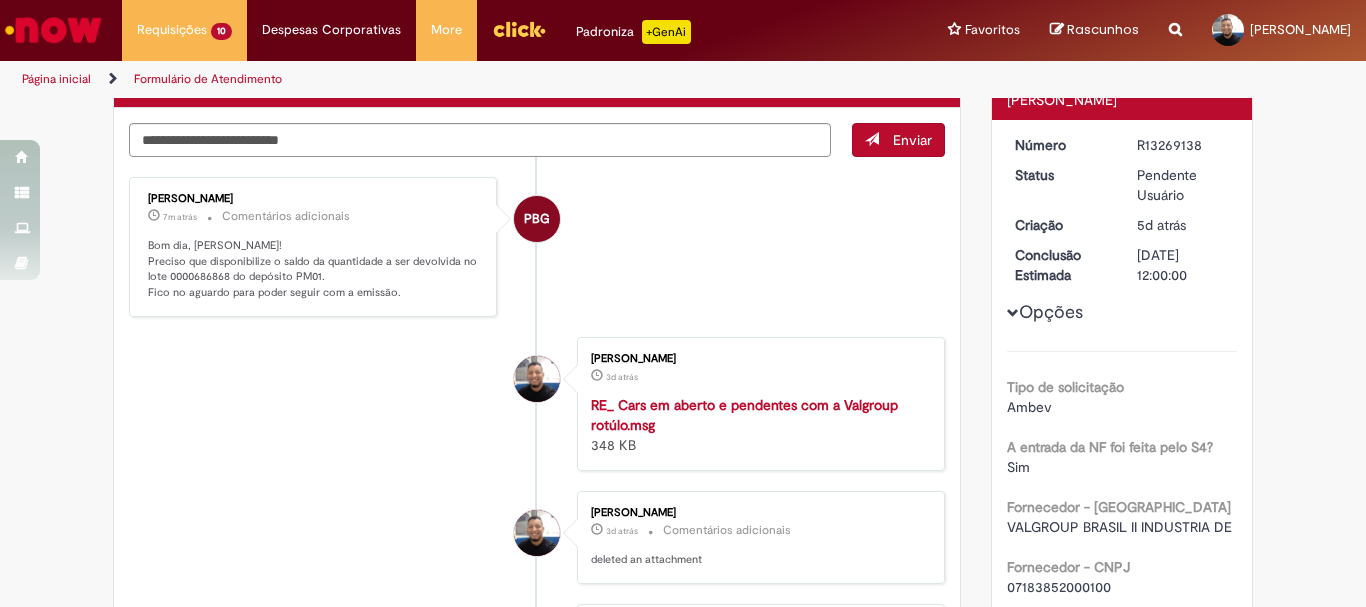 scroll, scrollTop: 0, scrollLeft: 0, axis: both 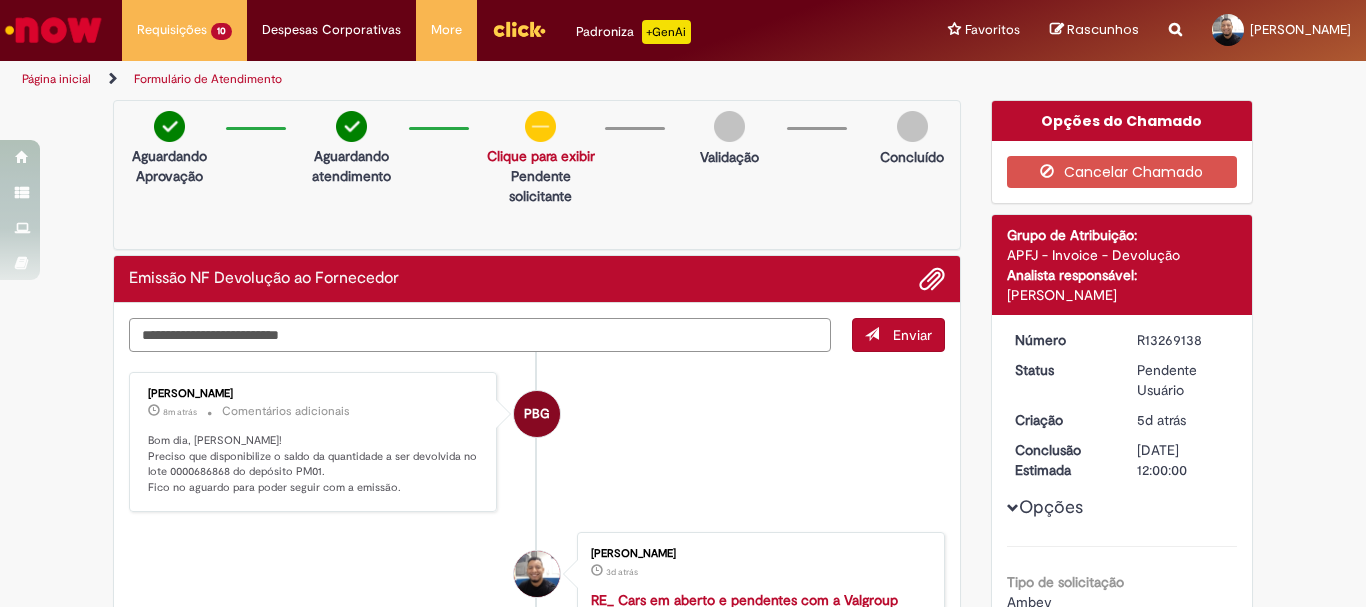 click at bounding box center (480, 335) 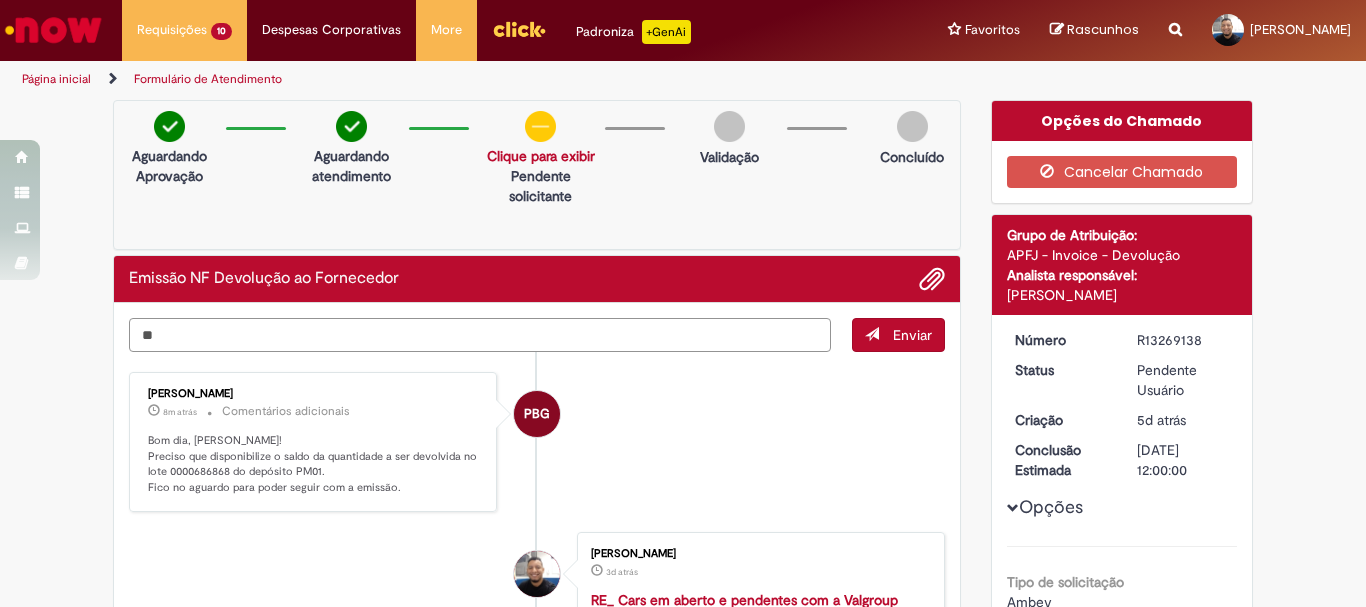 type on "*" 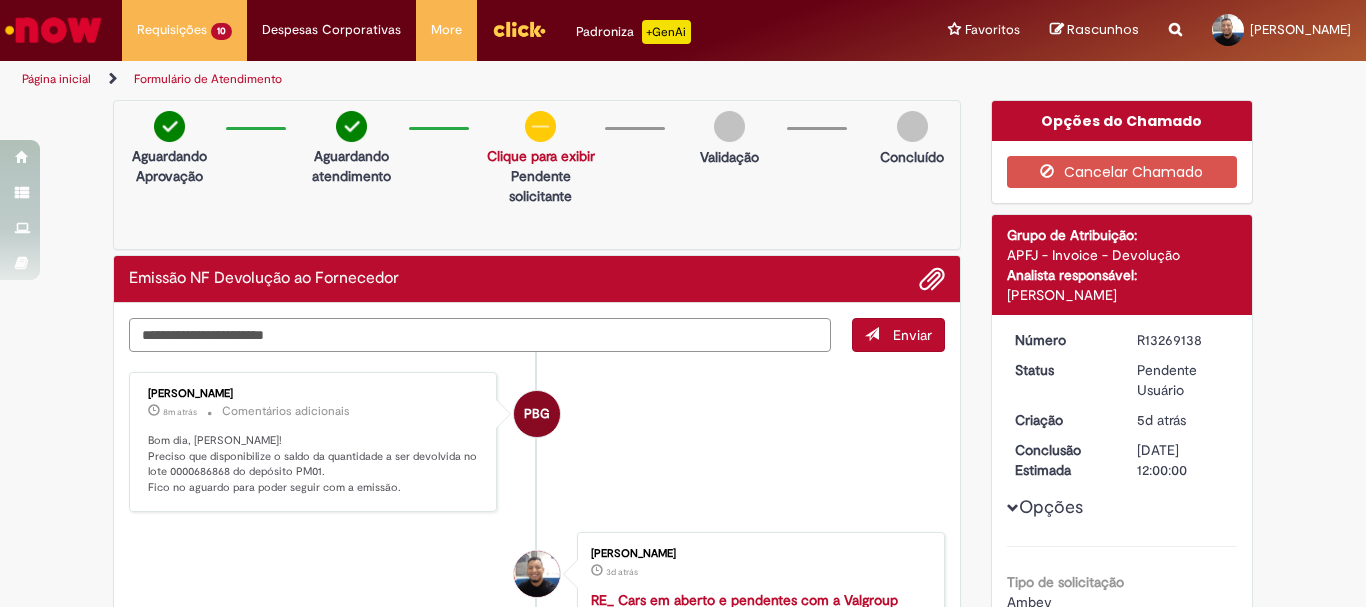 type on "**********" 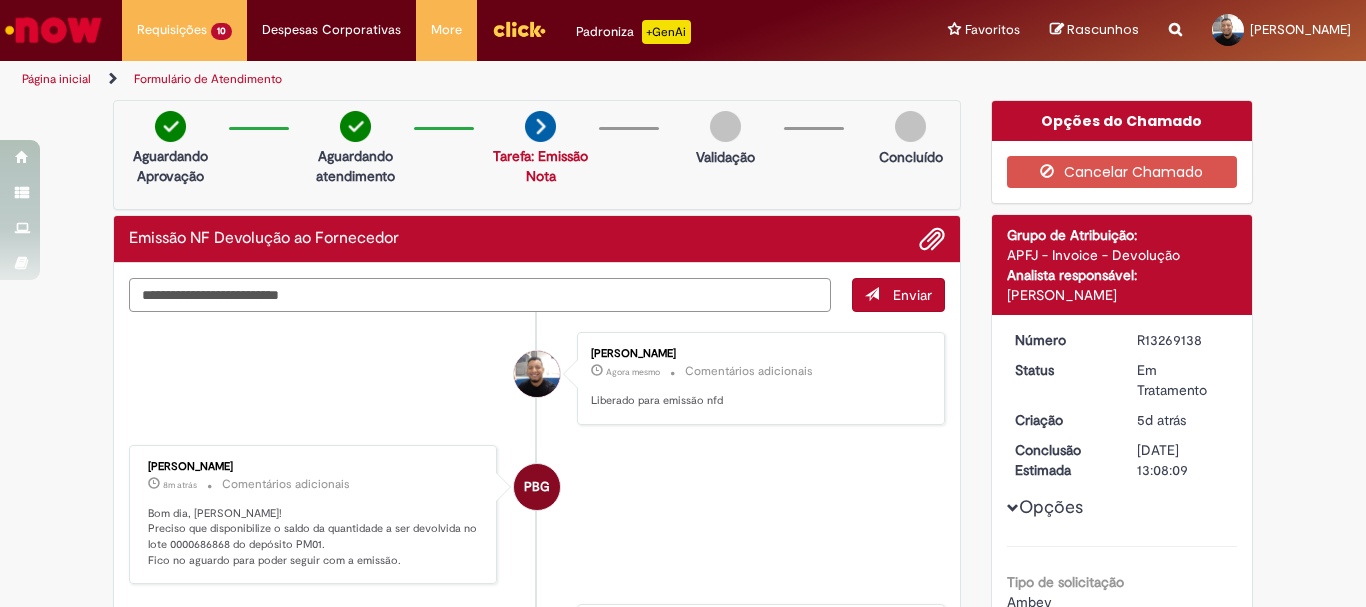 click at bounding box center (480, 295) 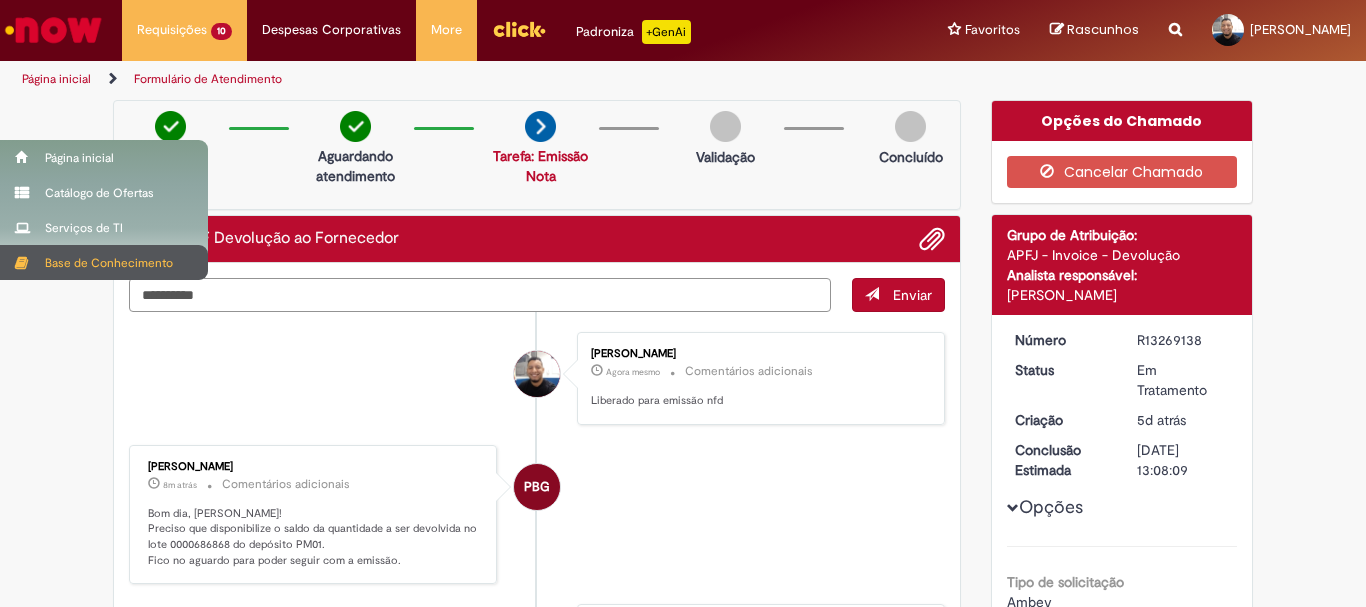 drag, startPoint x: 299, startPoint y: 298, endPoint x: 0, endPoint y: 245, distance: 303.66098 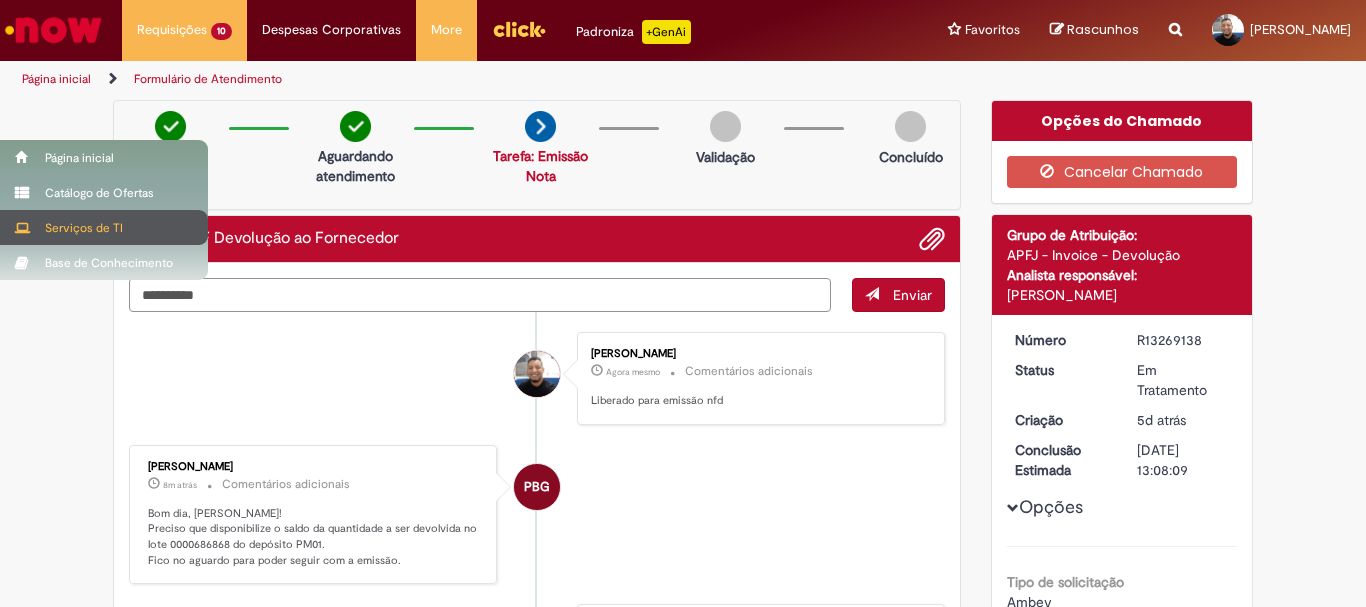 type 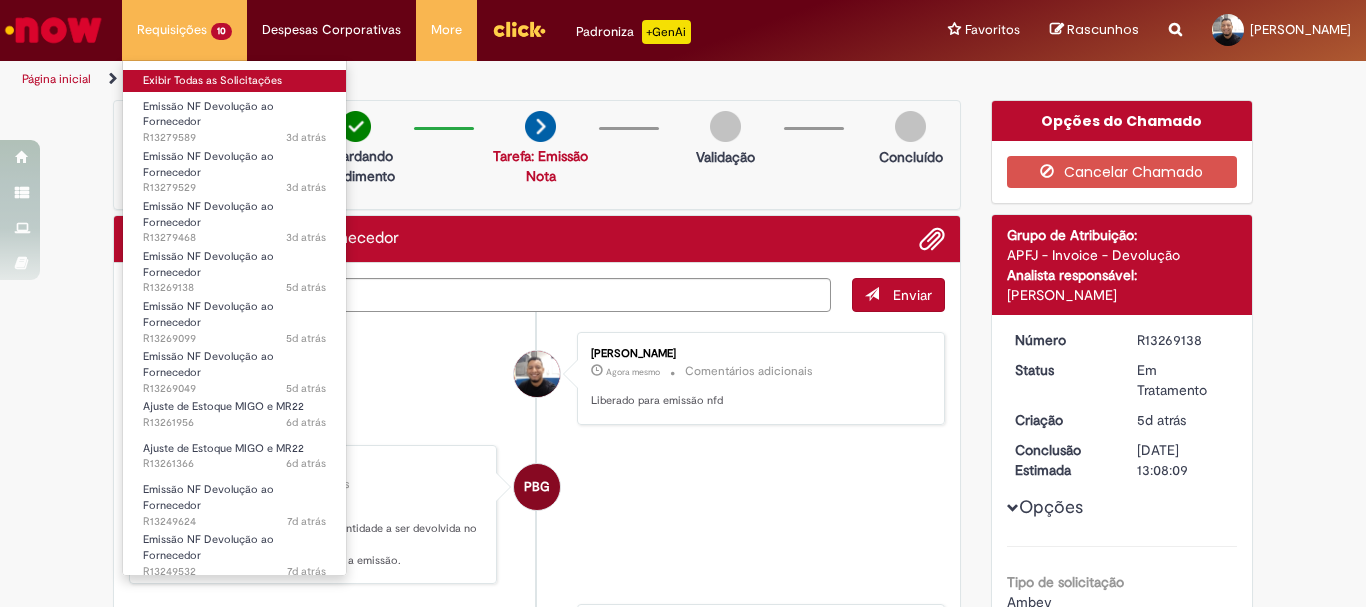 click on "Exibir Todas as Solicitações" at bounding box center [234, 81] 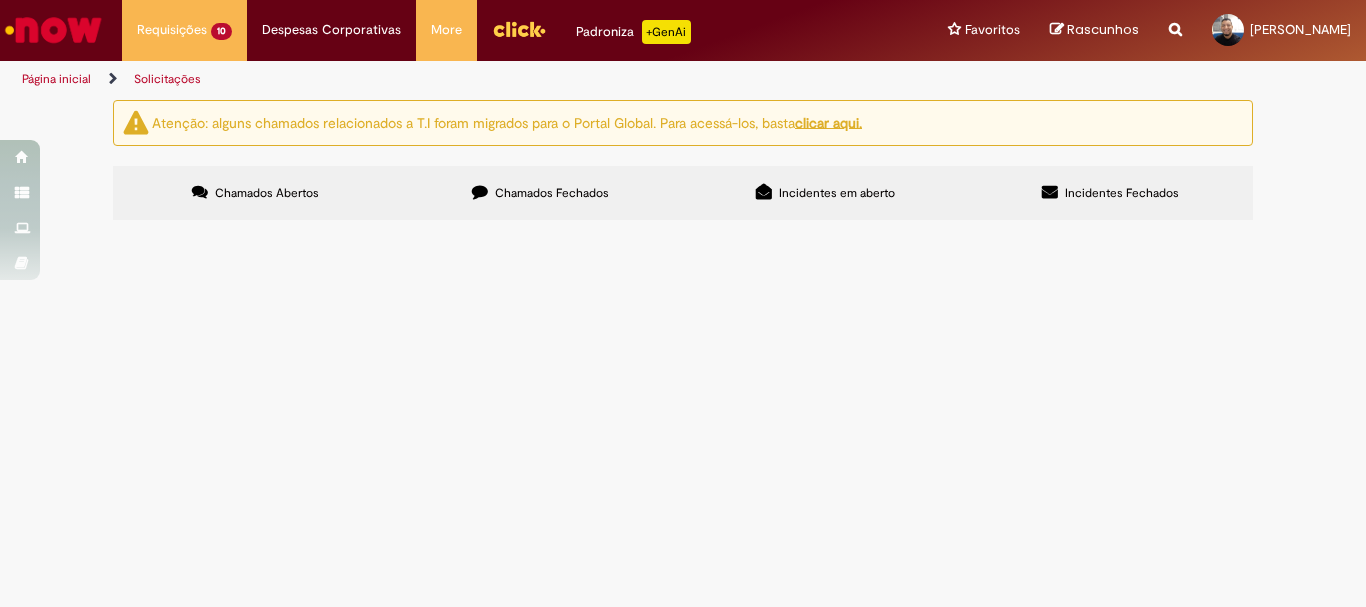 scroll, scrollTop: 200, scrollLeft: 0, axis: vertical 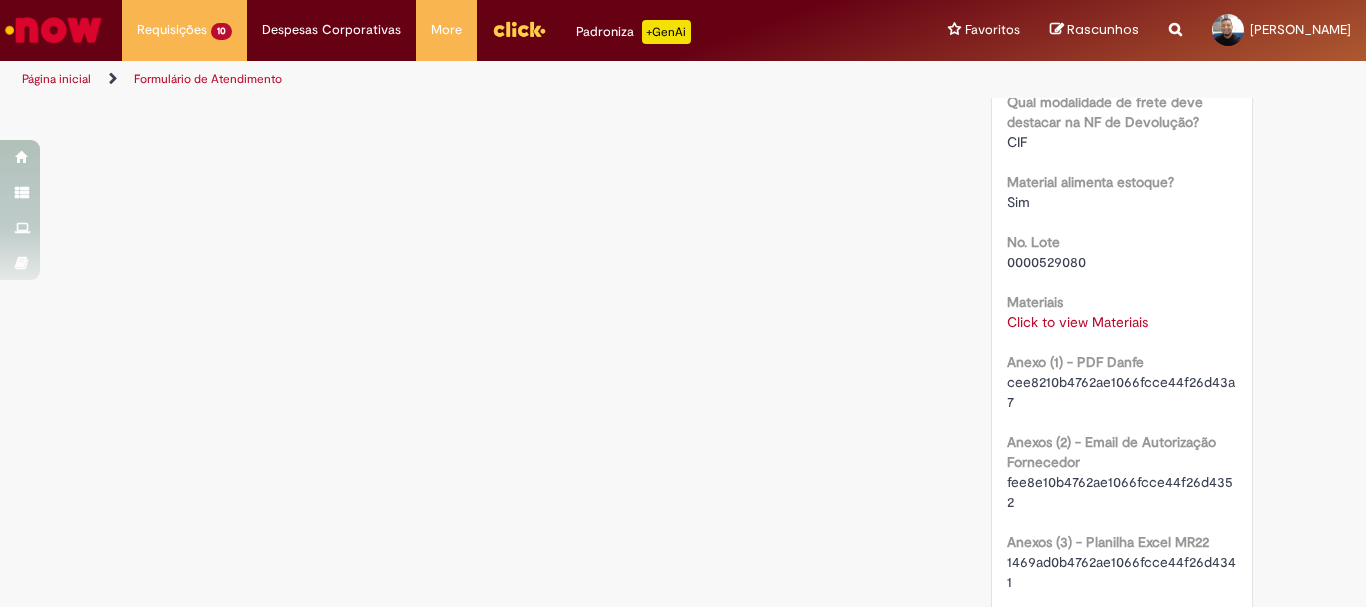 click on "Click to view Materiais" at bounding box center (1077, 322) 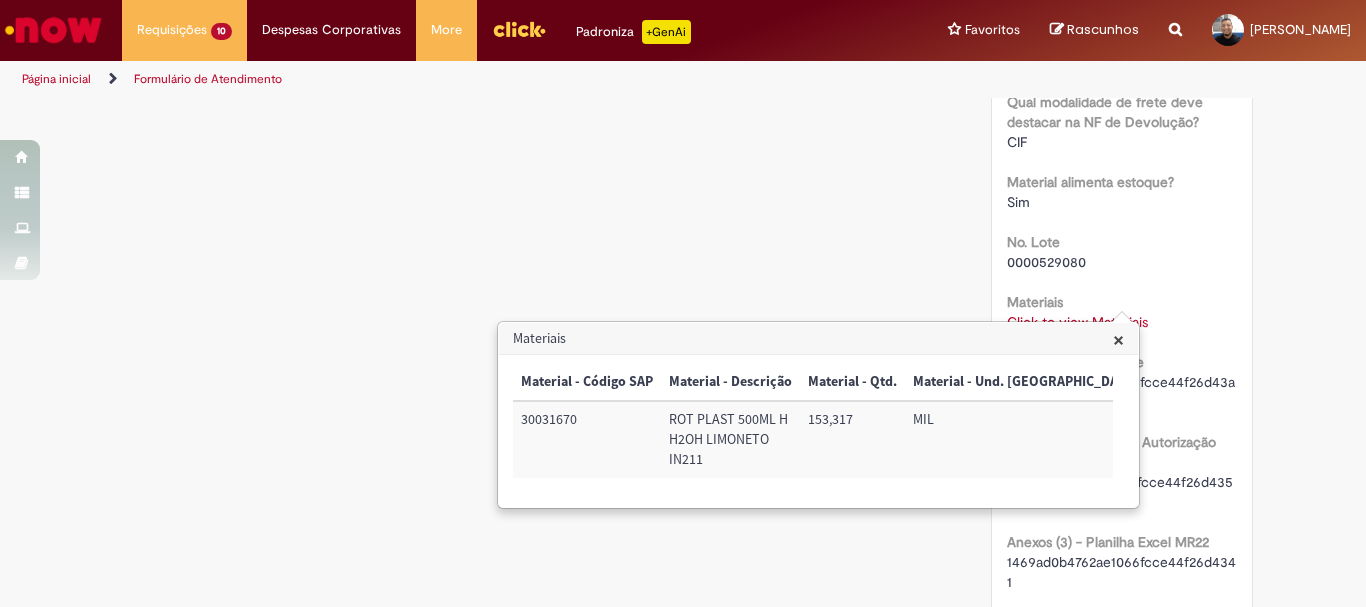 click on "Click to view Materiais" at bounding box center (1077, 322) 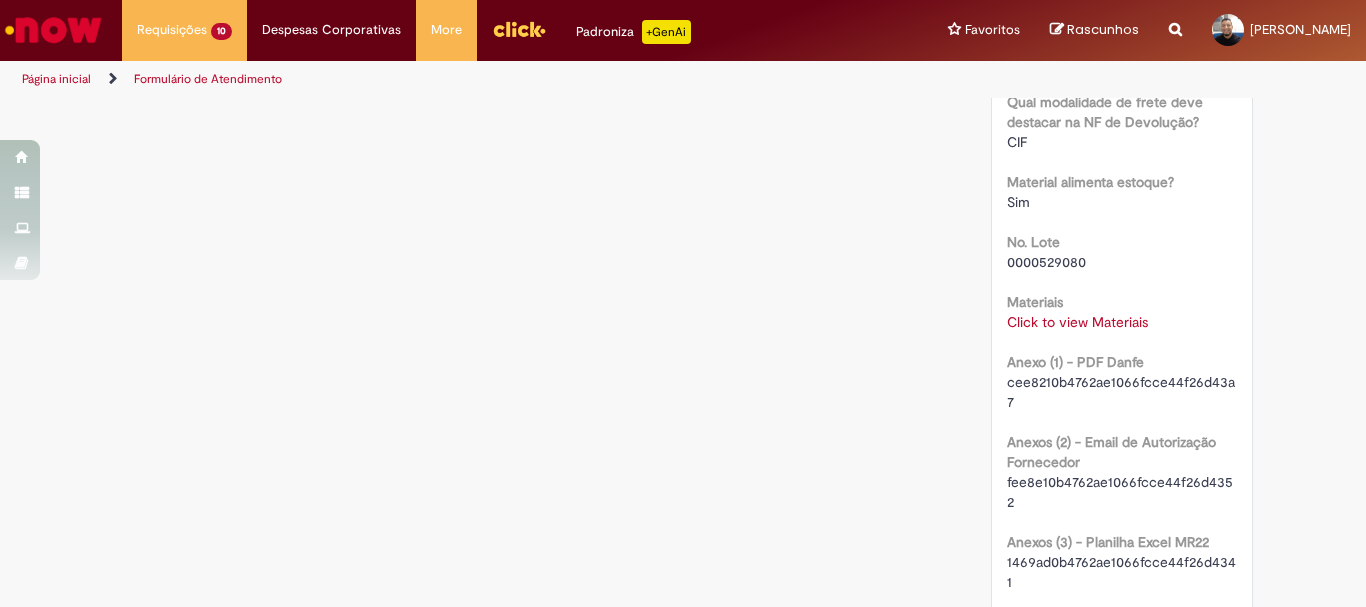 click on "Click to view Materiais" at bounding box center (1077, 322) 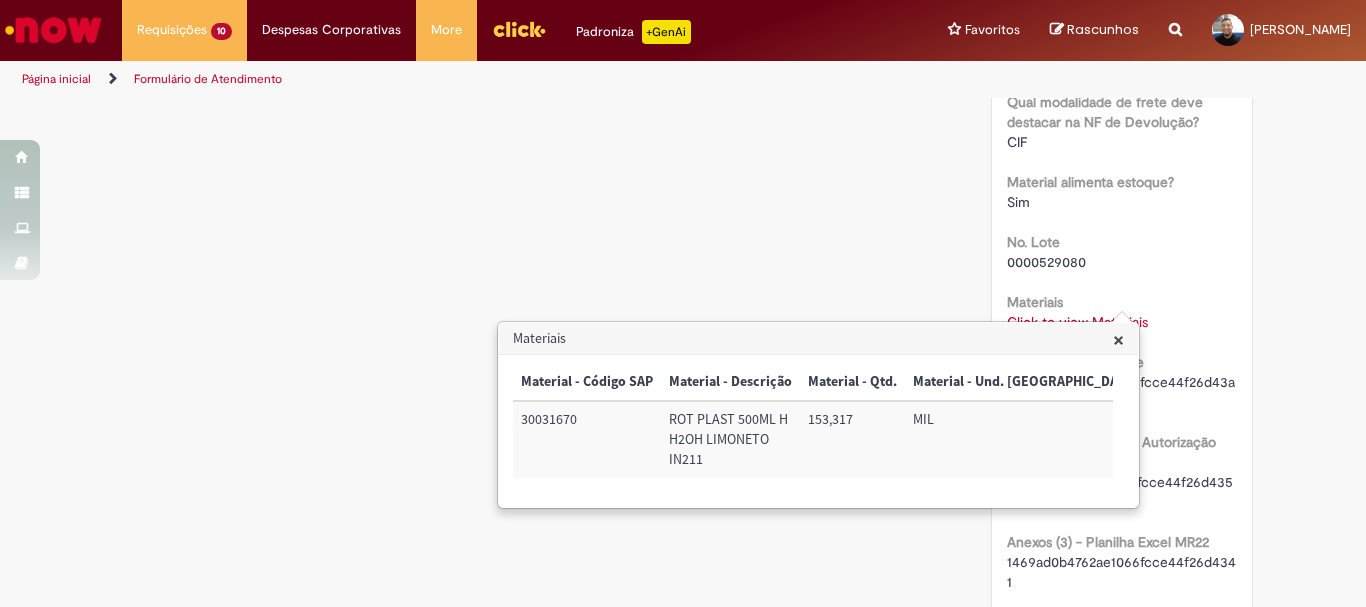 scroll, scrollTop: 900, scrollLeft: 0, axis: vertical 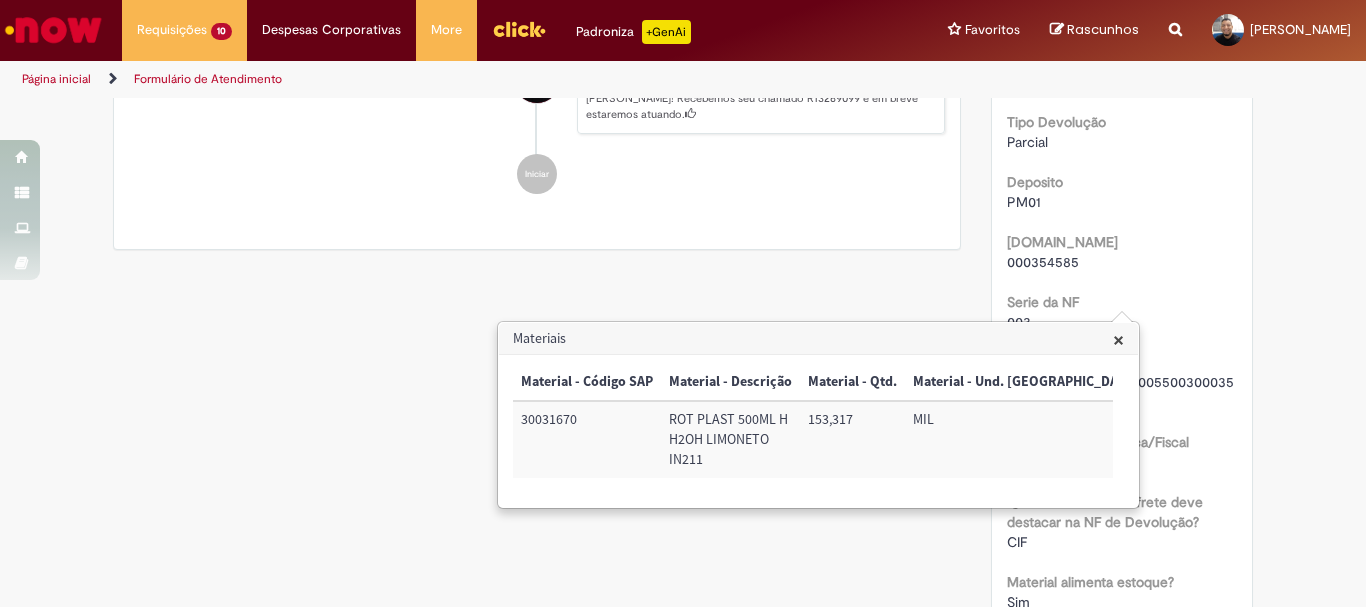 click on "Enviar
PBG
[PERSON_NAME]
13h atrás 13 horas atrás     Comentários adicionais
[PERSON_NAME], o código informado no email está divergente do que foi colocado no chamado.
Pode verificar, por gentileza?
[PERSON_NAME]
5d atrás 5 dias atrás
30031670_car86701.XLS  51.0 KB" at bounding box center [537, -174] 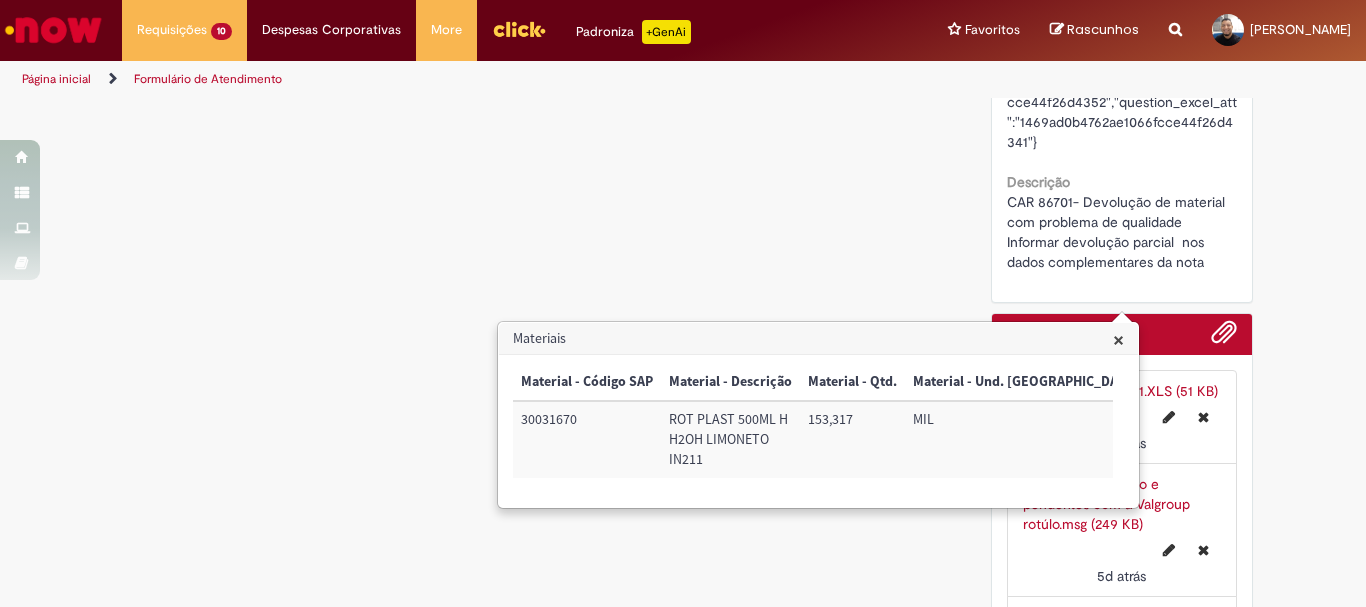 scroll, scrollTop: 1989, scrollLeft: 0, axis: vertical 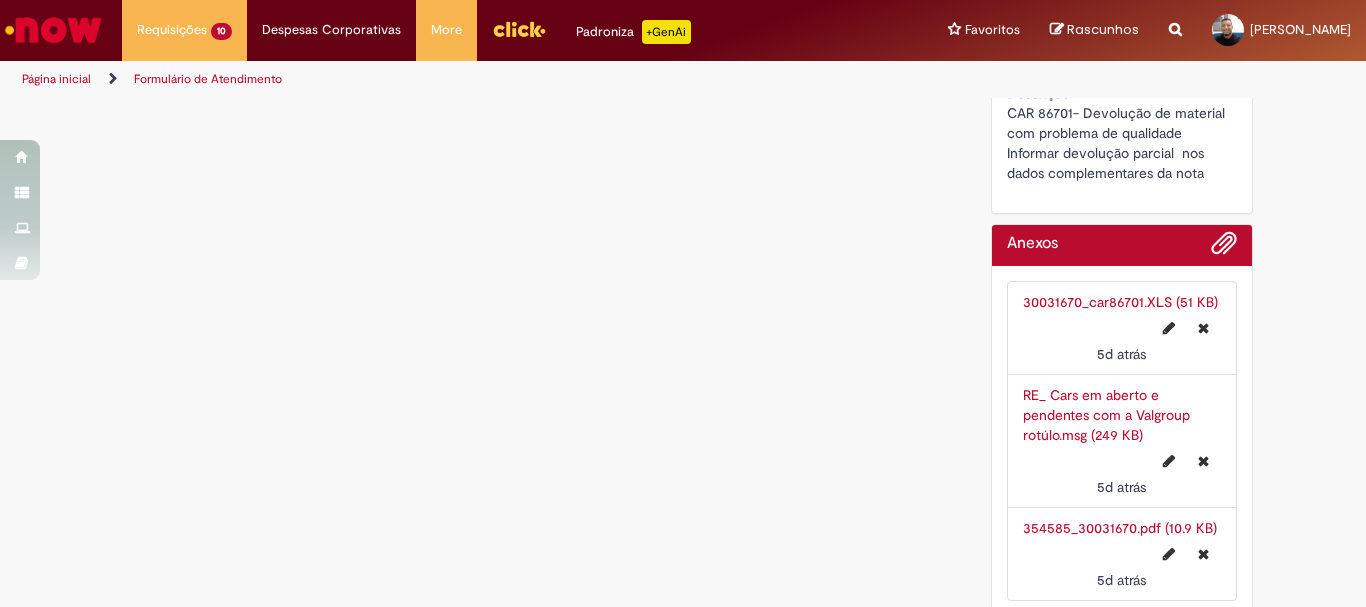 click on "RE_ Cars em aberto e pendentes com a Valgroup rotúlo.msg (249 KB)" at bounding box center [1106, 415] 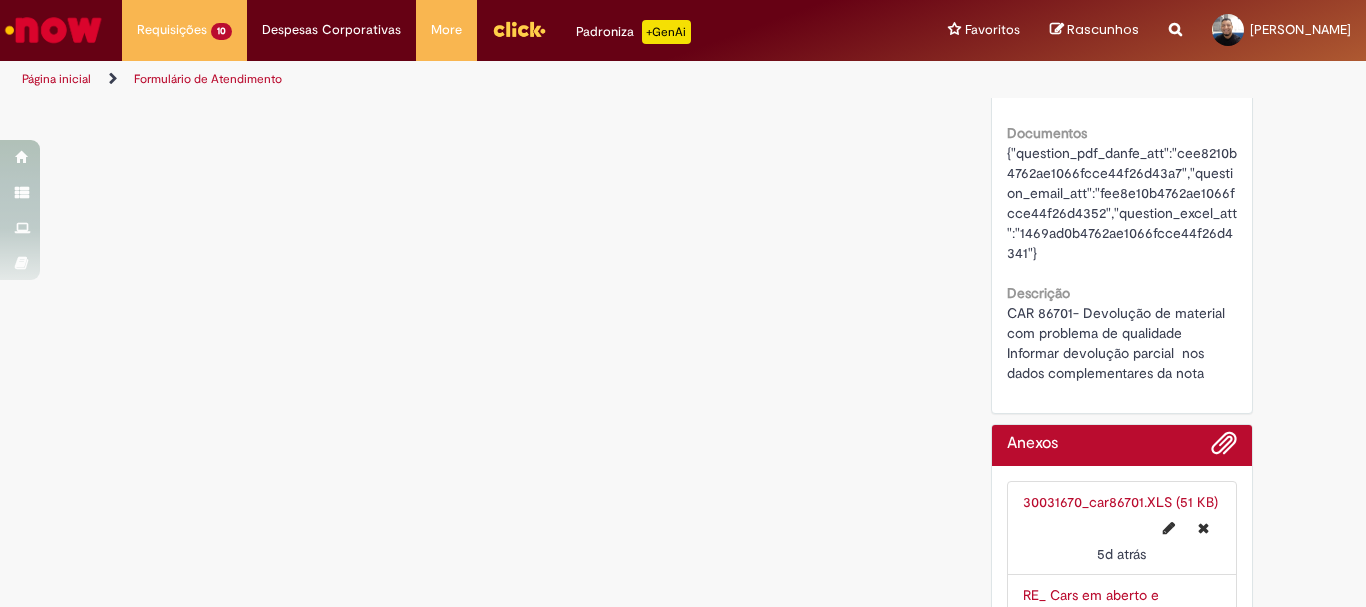 click on "CAR 86701- Devolução de material com problema de qualidade
Informar devolução parcial  nos dados complementares da nota" at bounding box center [1118, 343] 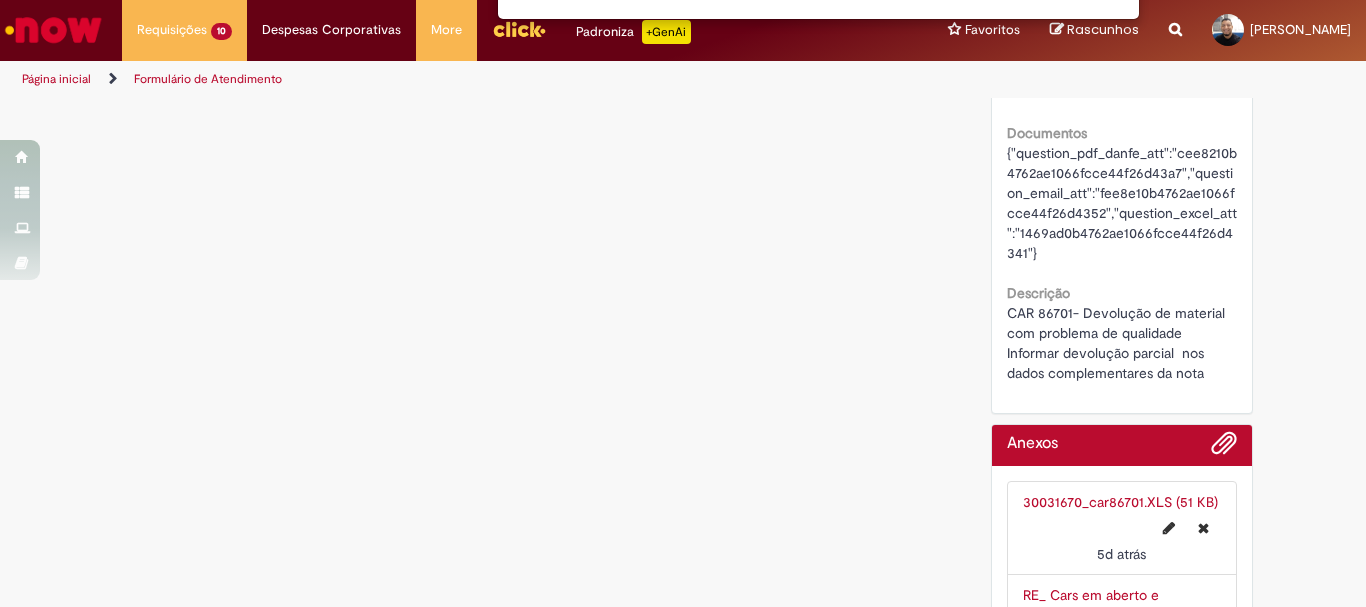 scroll, scrollTop: 1389, scrollLeft: 0, axis: vertical 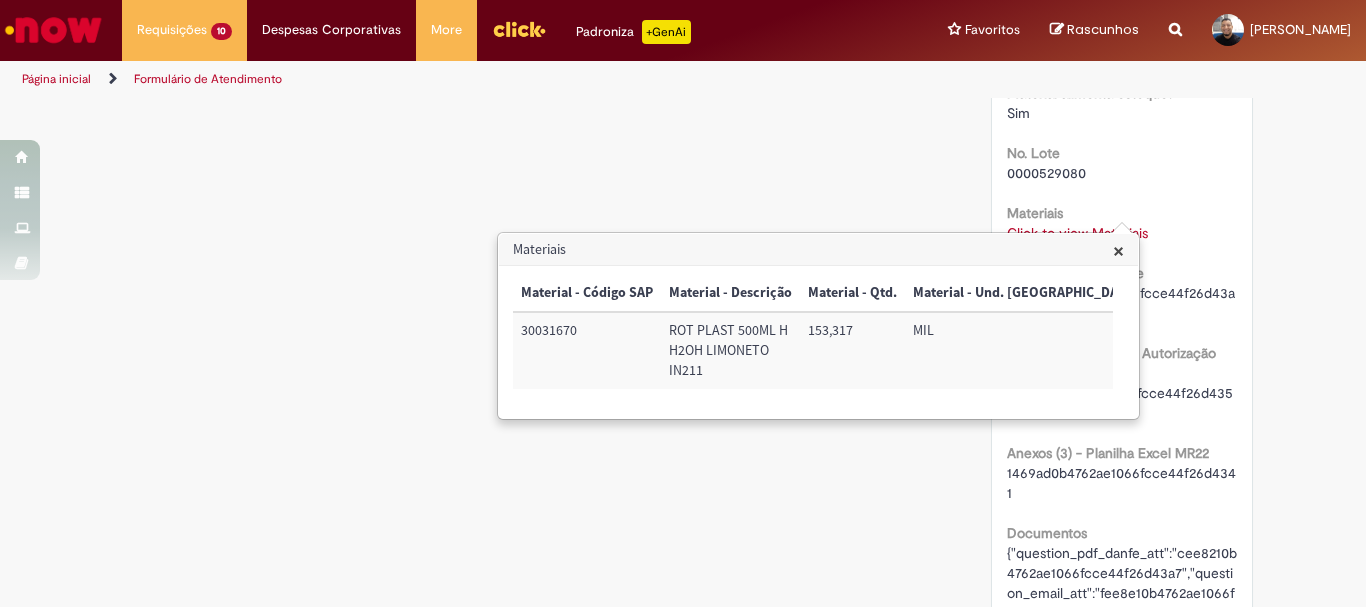 click on "Verificar Código de Barras
Aguardando Aprovação
Aguardando atendimento
Tarefa: Emissão Nota   Clique para exibir         Pendente solicitante
Validação
Concluído
Emissão NF Devolução ao Fornecedor
Enviar
PBG
[PERSON_NAME]
13h atrás 13 horas atrás     Comentários adicionais
[PERSON_NAME], o código informado no email está divergente do que foi colocado no chamado.
Pode verificar, por gentileza?" at bounding box center (683, -31) 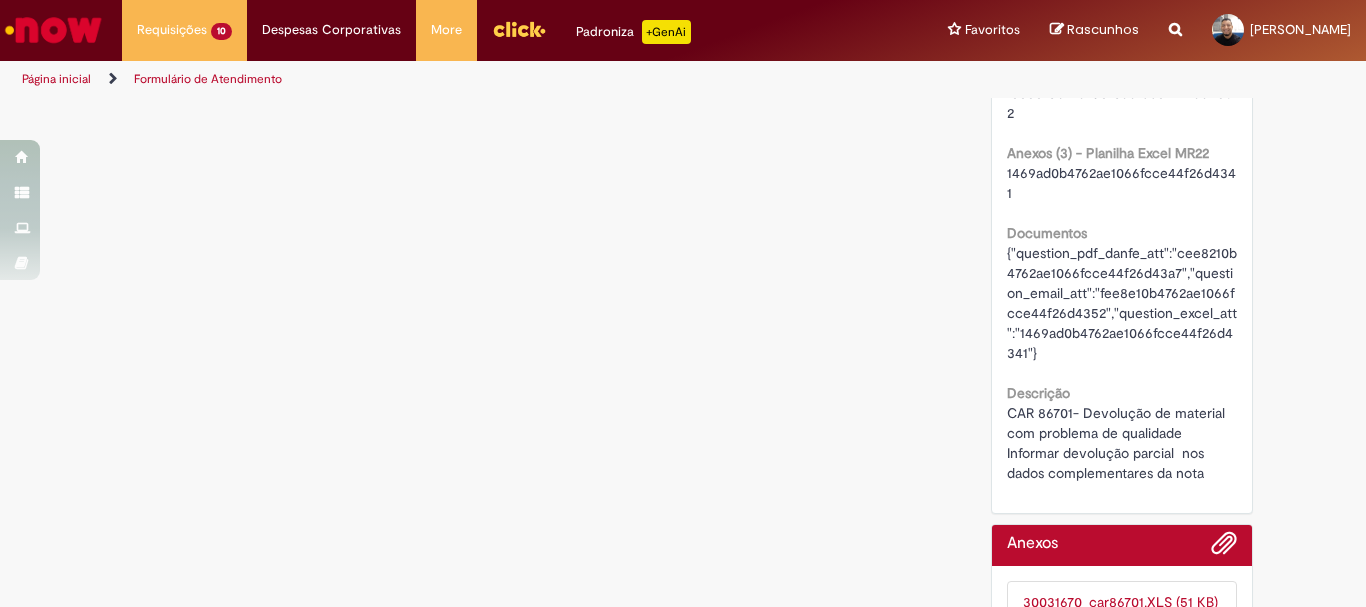 scroll, scrollTop: 1389, scrollLeft: 0, axis: vertical 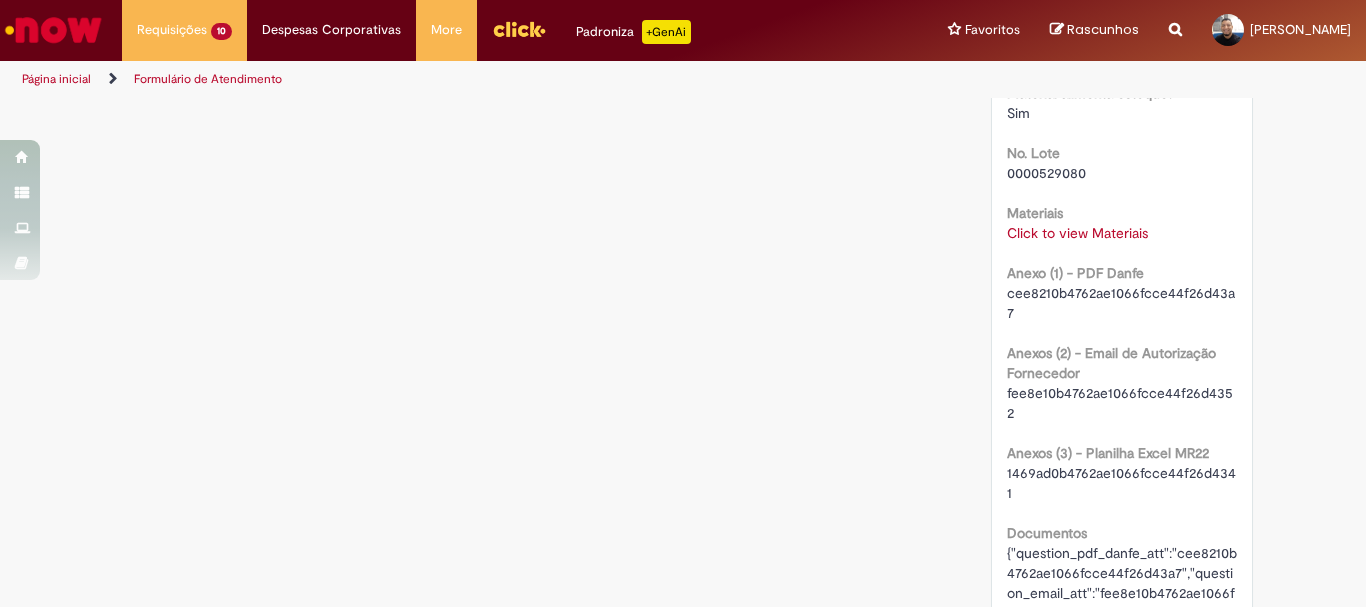 click on "Click to view Materiais" at bounding box center [1077, 233] 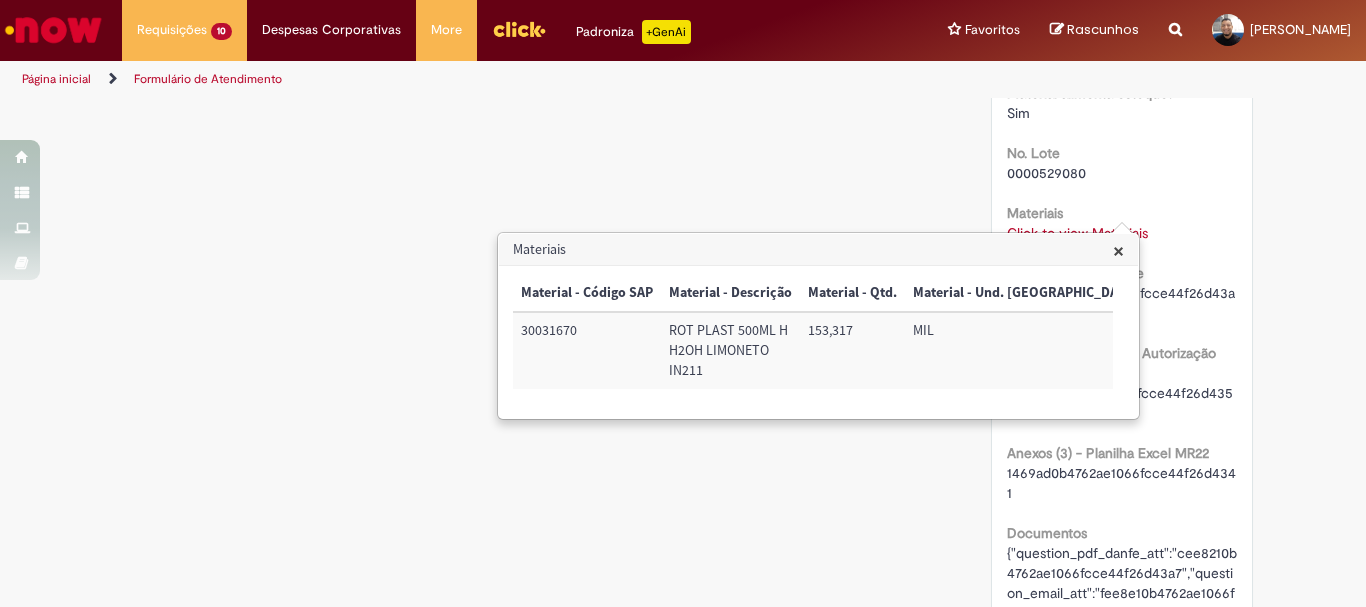 scroll, scrollTop: 889, scrollLeft: 0, axis: vertical 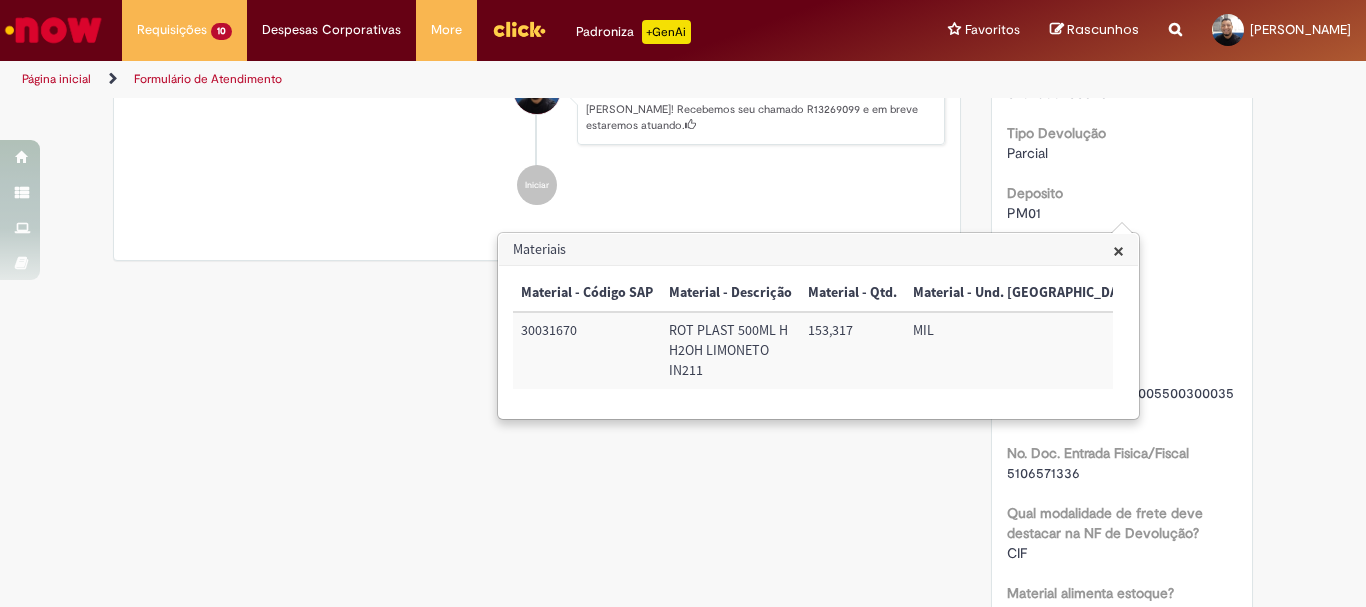 click on "×" at bounding box center [1118, 250] 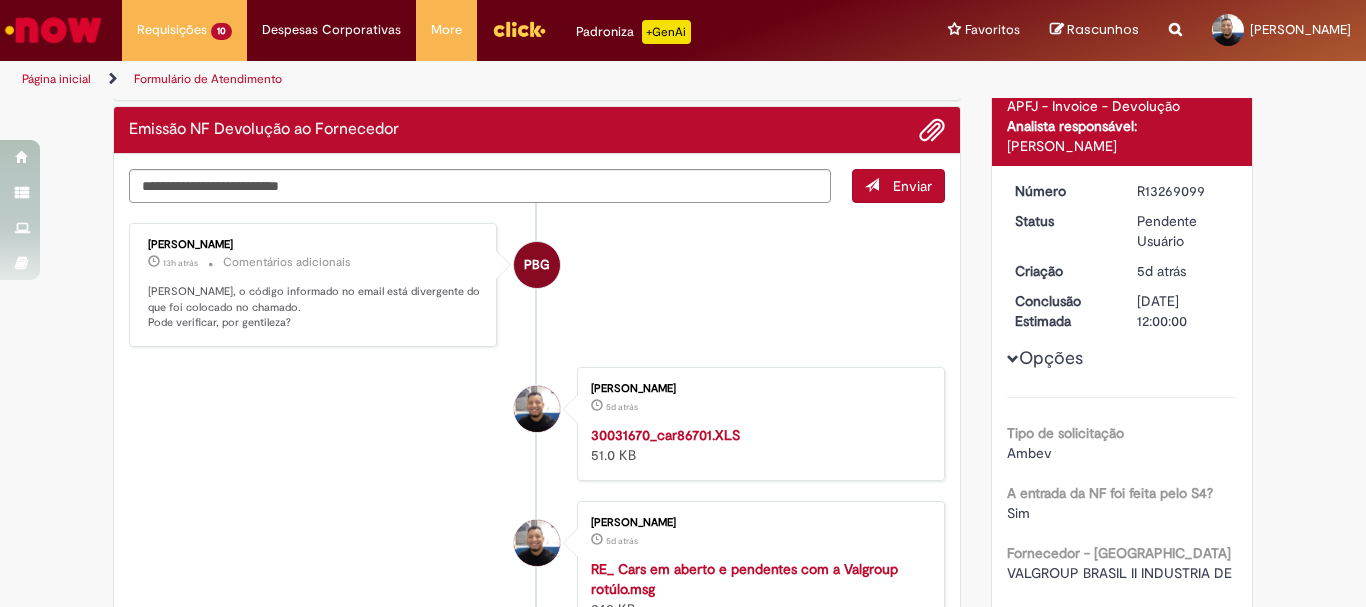 scroll, scrollTop: 0, scrollLeft: 0, axis: both 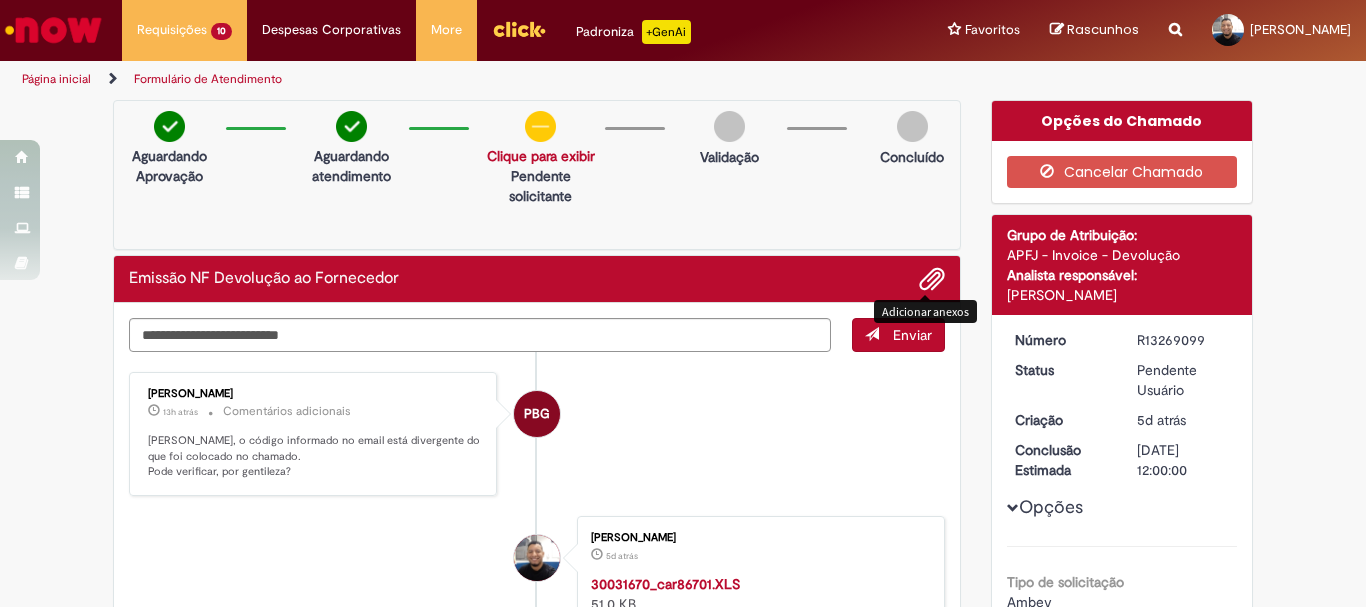 click at bounding box center [932, 280] 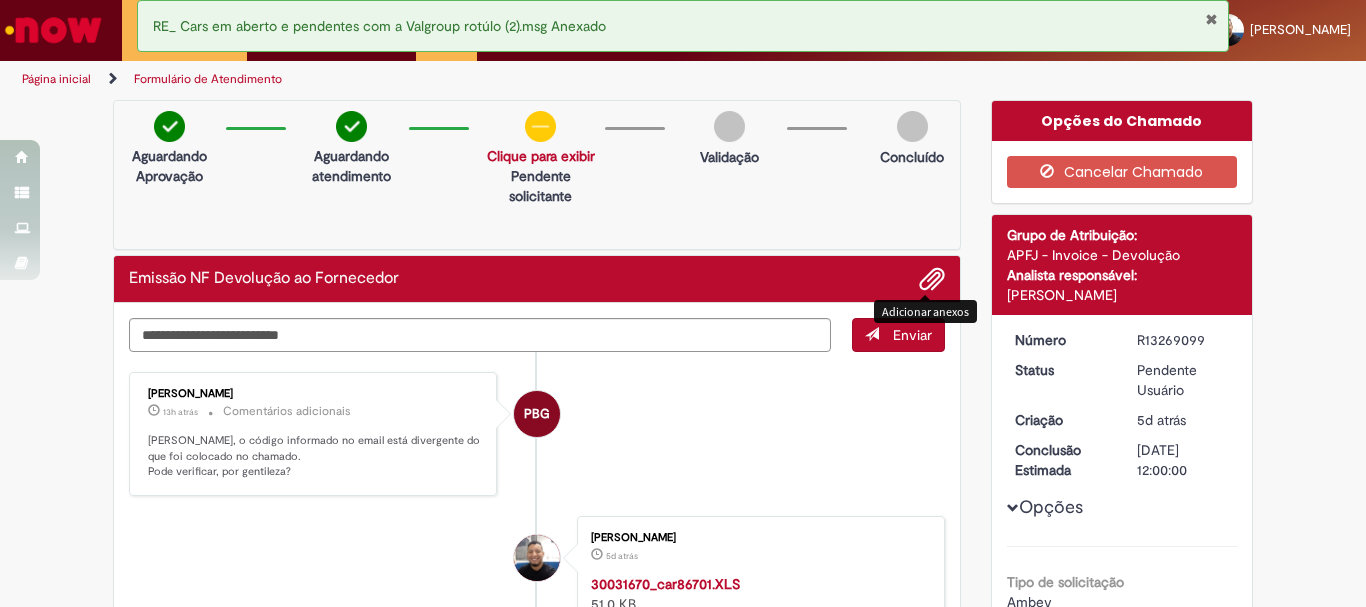 click at bounding box center (932, 280) 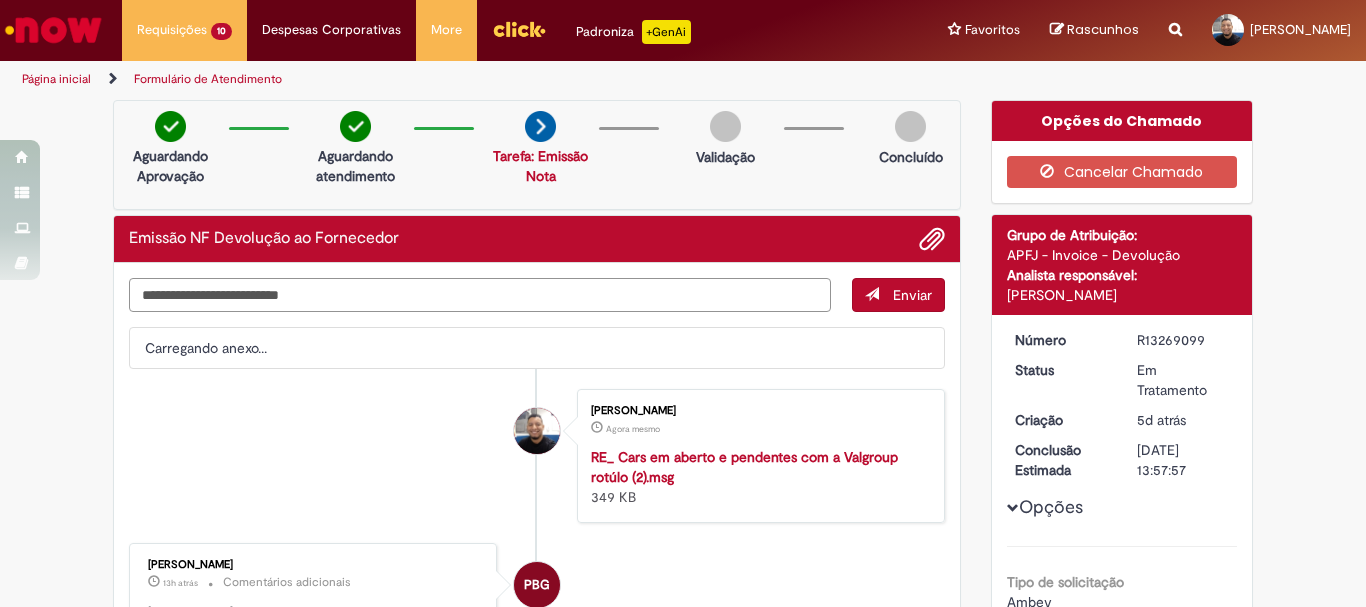 click at bounding box center [480, 295] 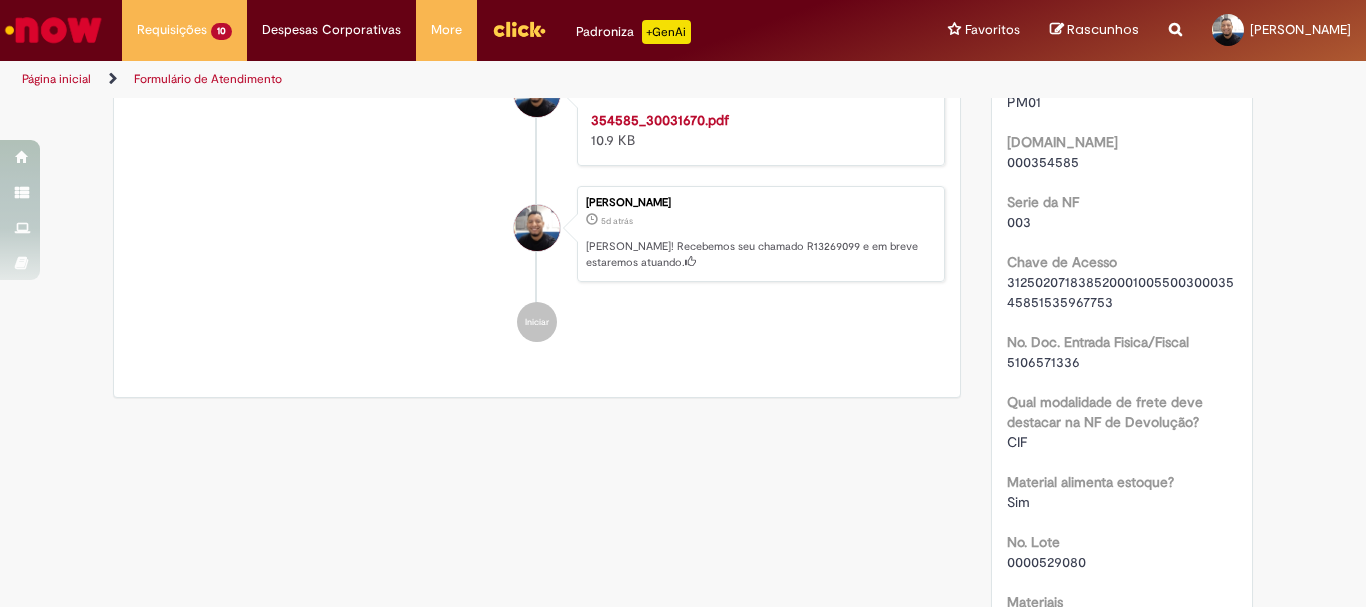 scroll, scrollTop: 1100, scrollLeft: 0, axis: vertical 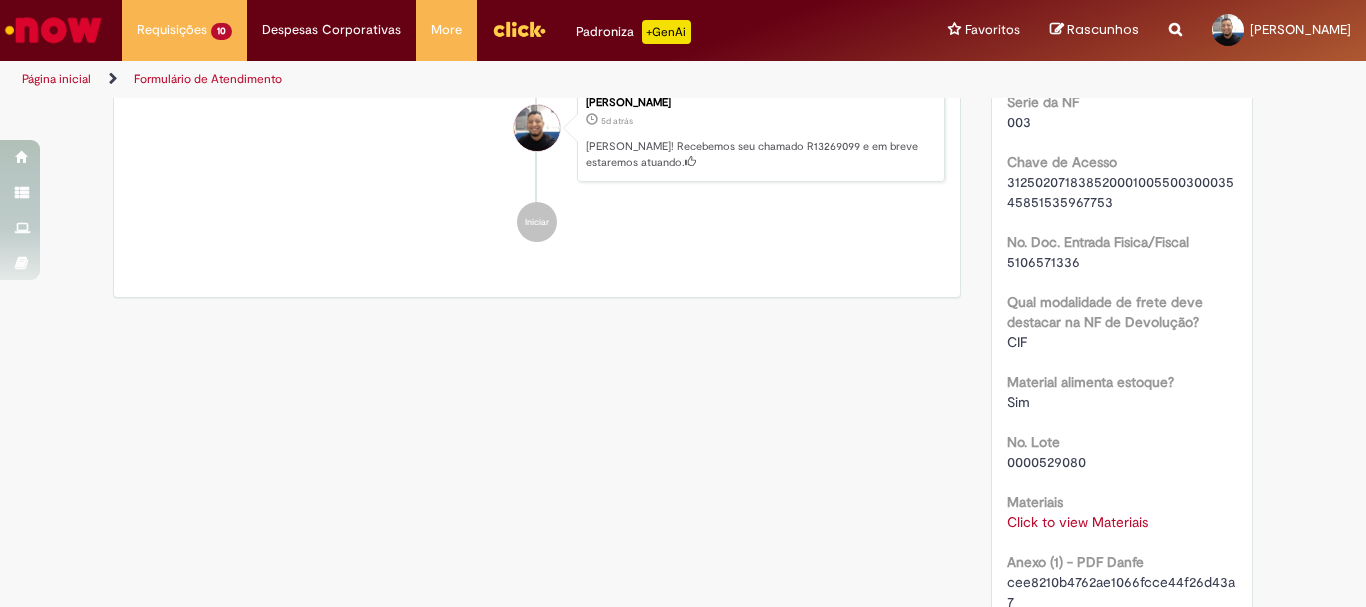 click on "Click to view Materiais" at bounding box center [1077, 522] 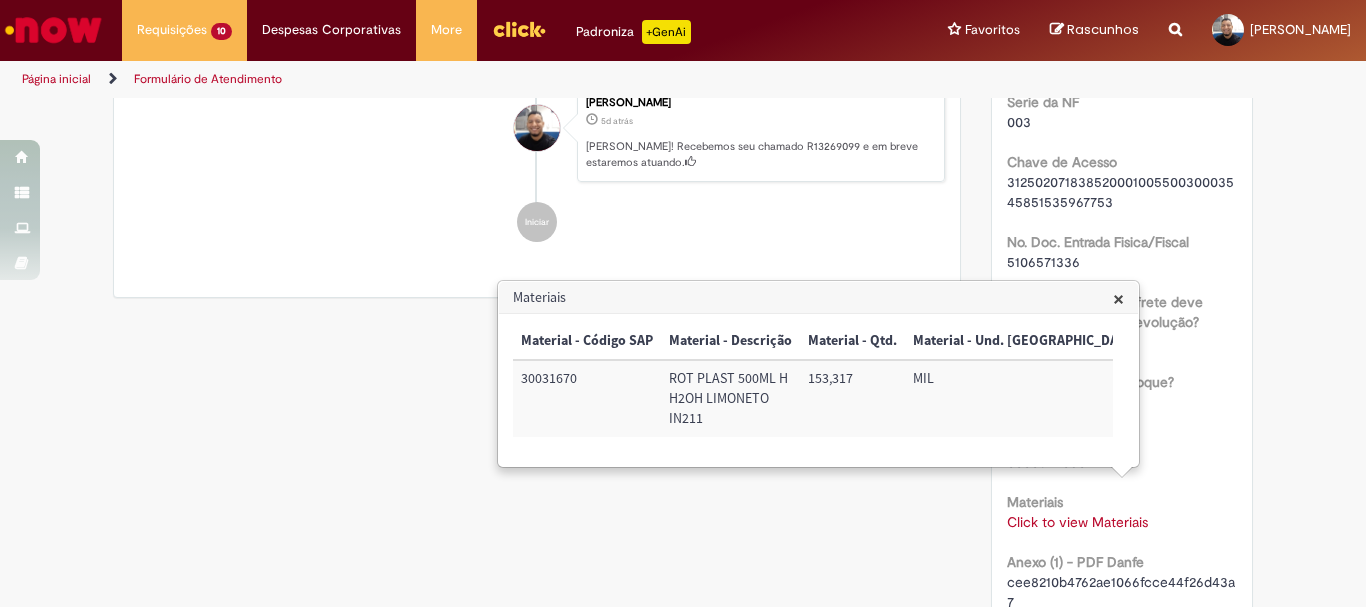 click on "×" at bounding box center (1118, 298) 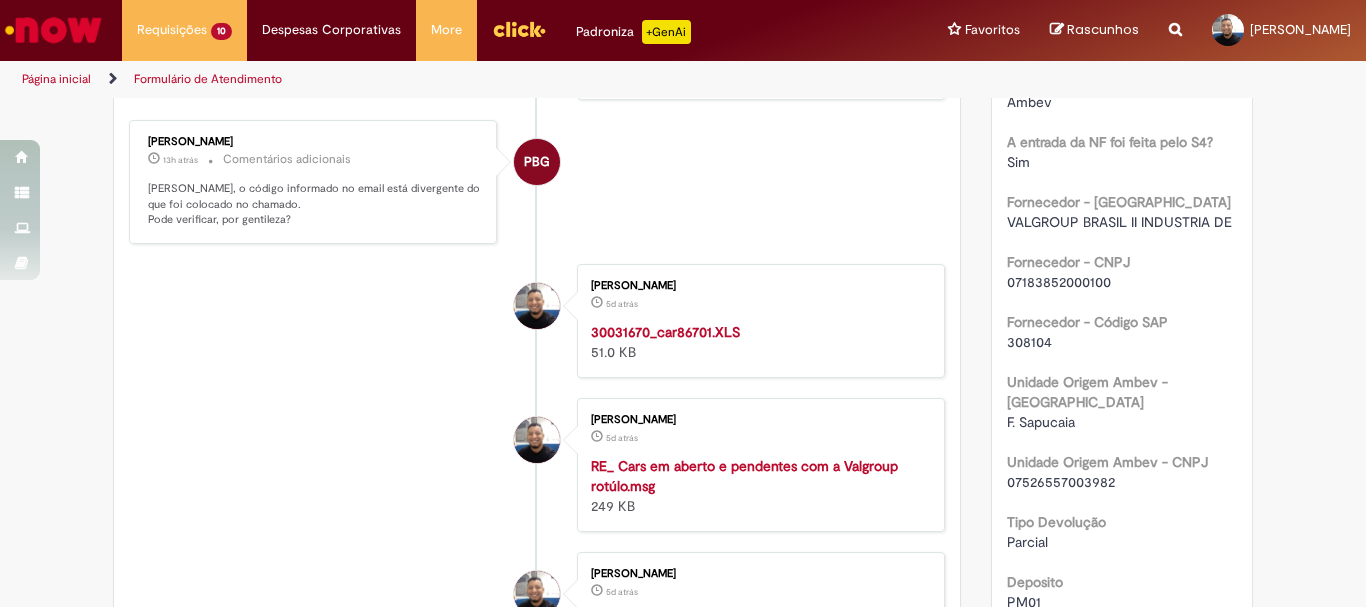 scroll, scrollTop: 100, scrollLeft: 0, axis: vertical 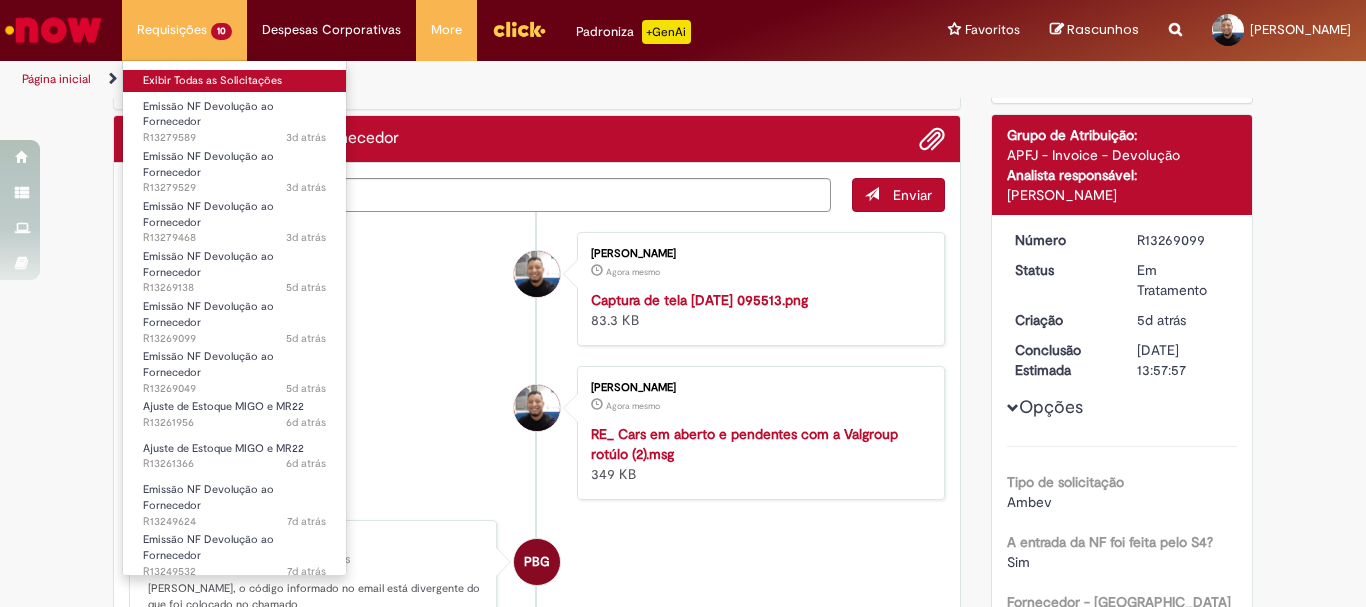 click on "Exibir Todas as Solicitações" at bounding box center [234, 81] 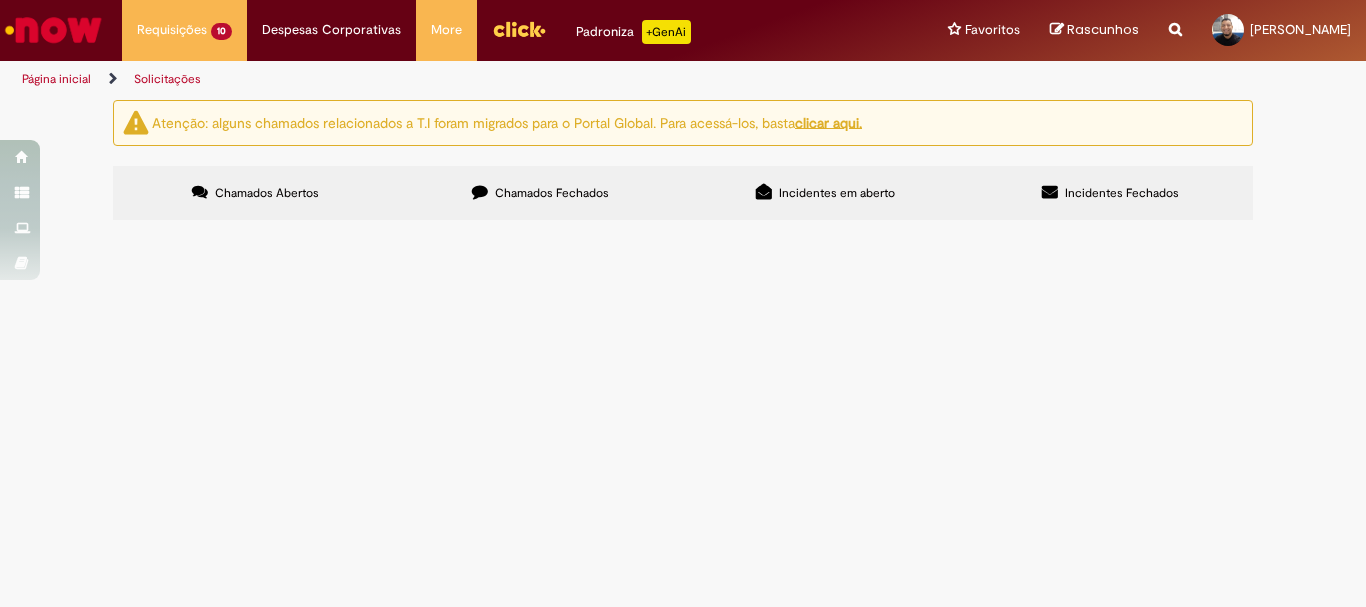 scroll, scrollTop: 200, scrollLeft: 0, axis: vertical 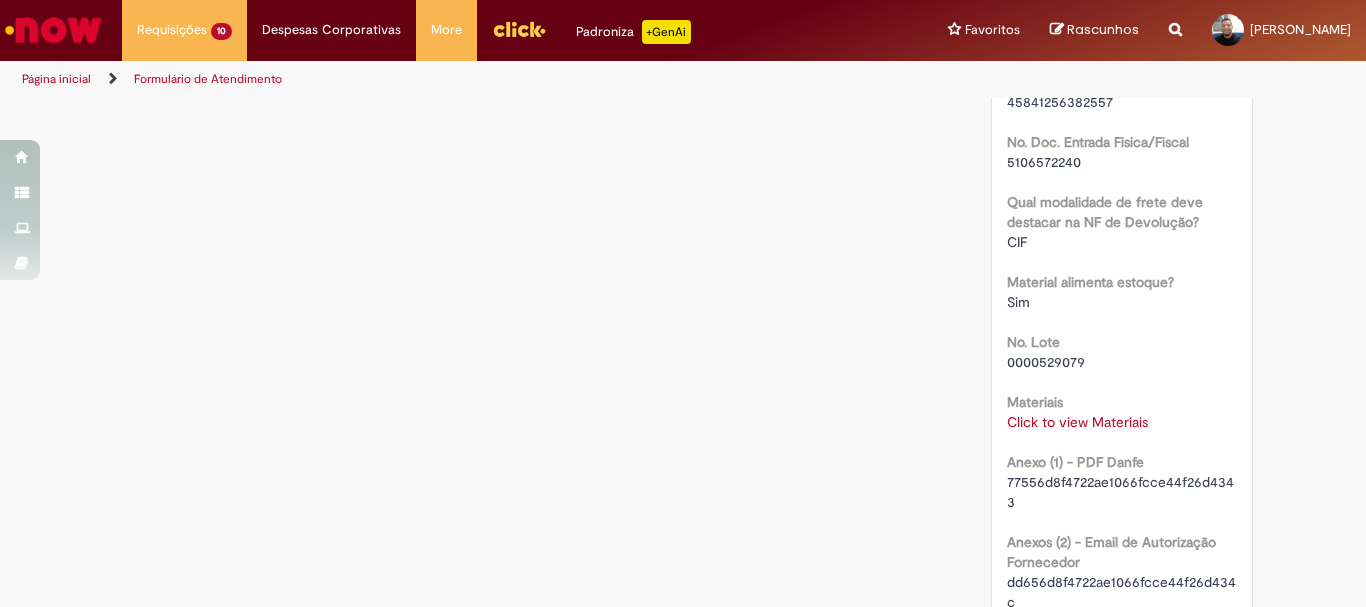 click on "Click to view Materiais" at bounding box center [1077, 422] 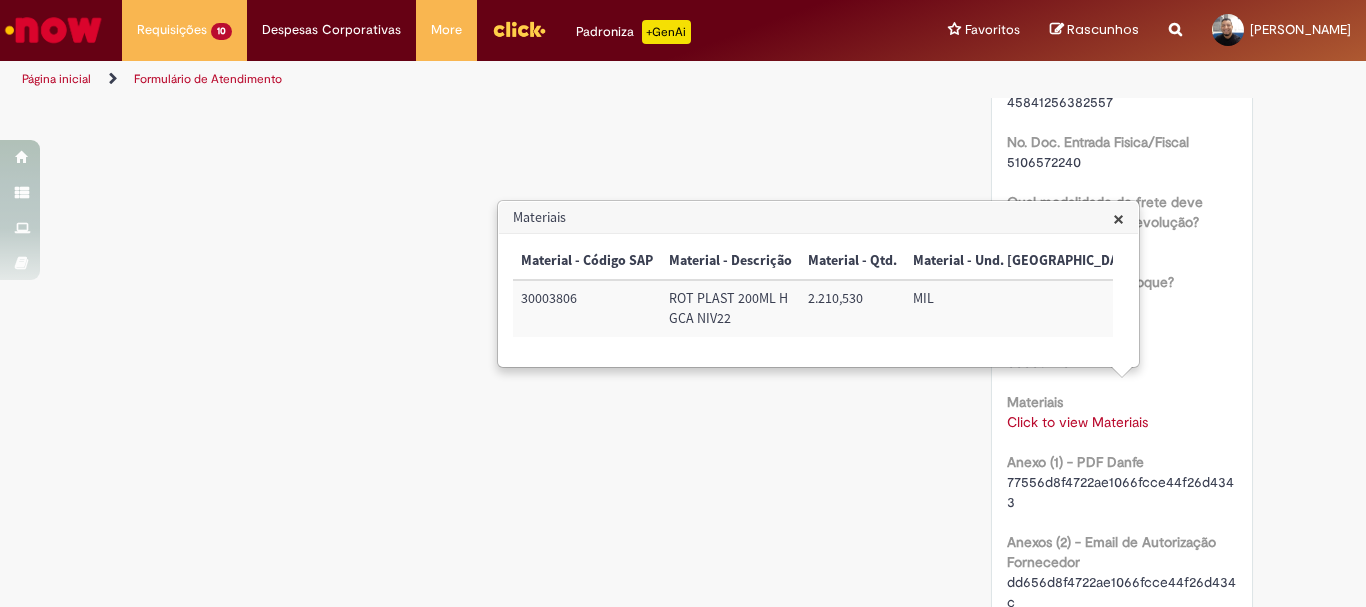 click on "×" at bounding box center (1118, 218) 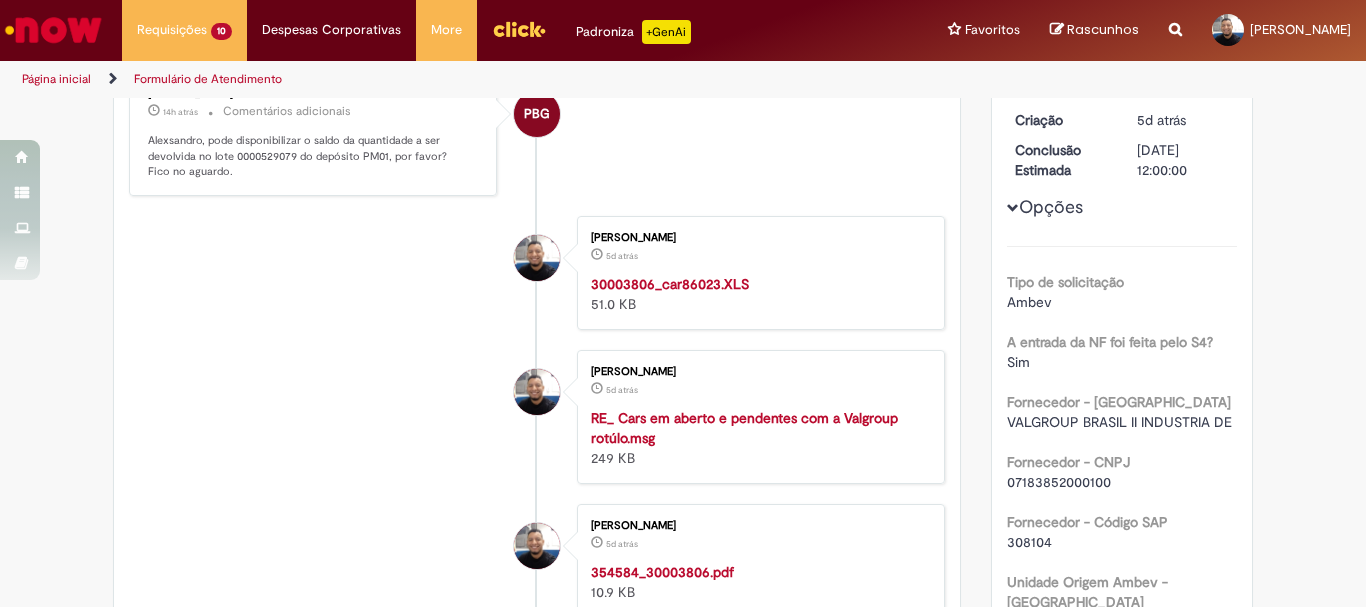scroll, scrollTop: 0, scrollLeft: 0, axis: both 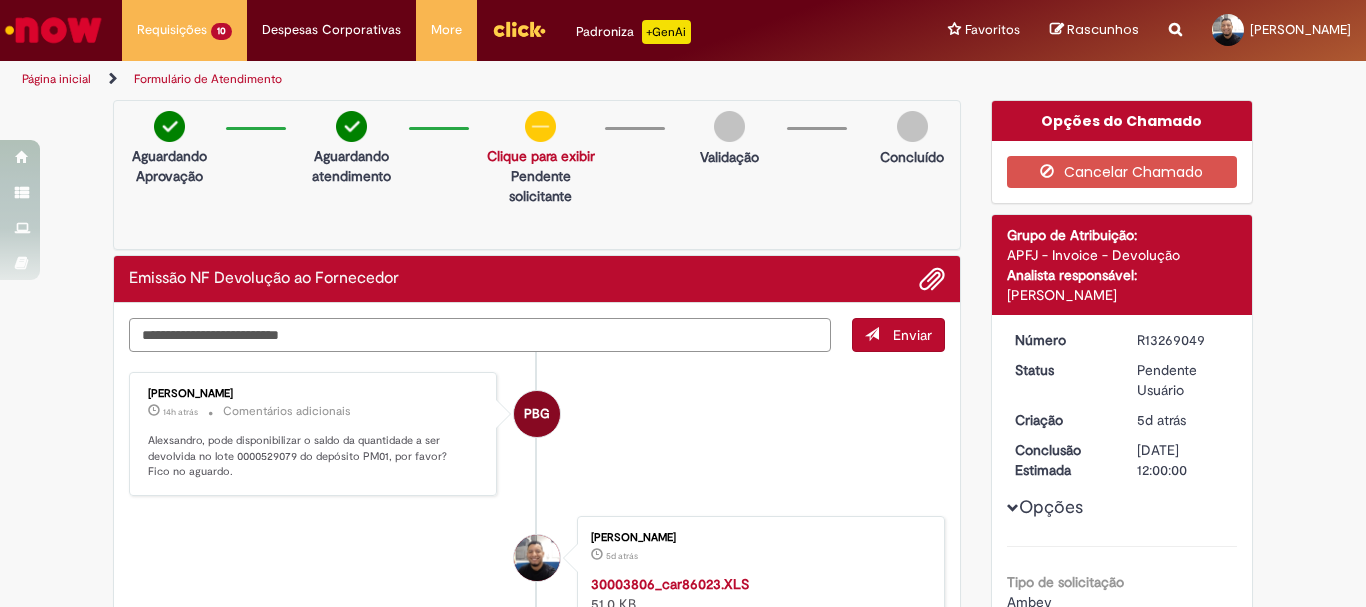 click at bounding box center [480, 335] 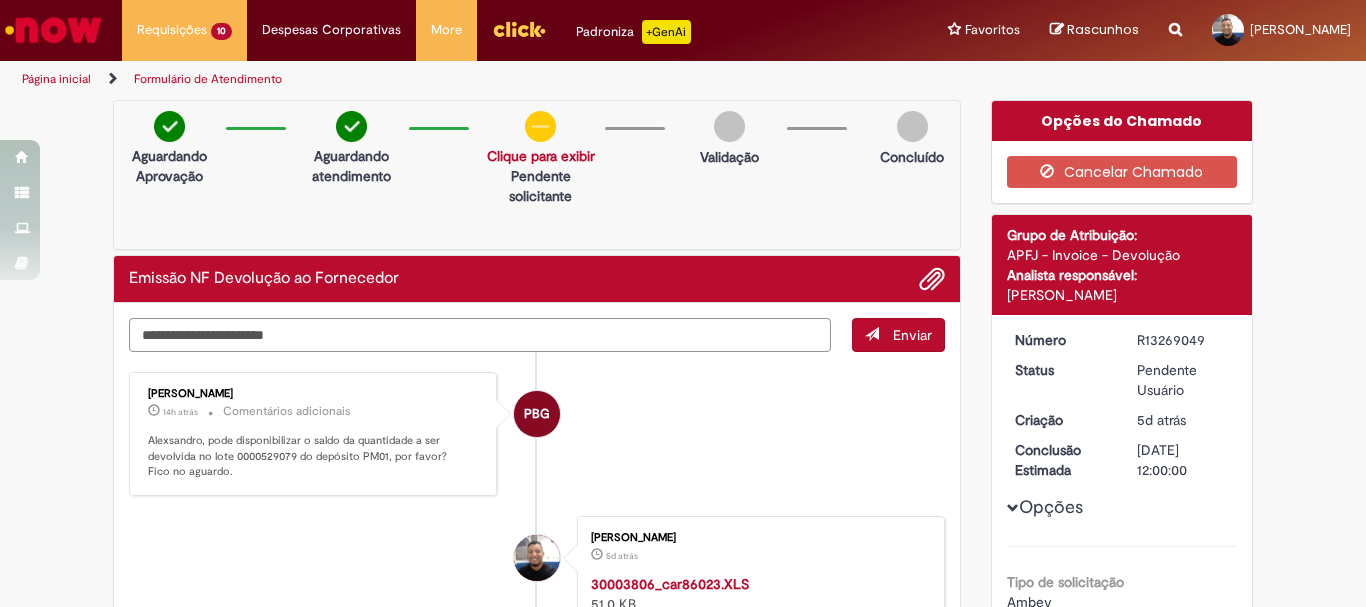 type on "**********" 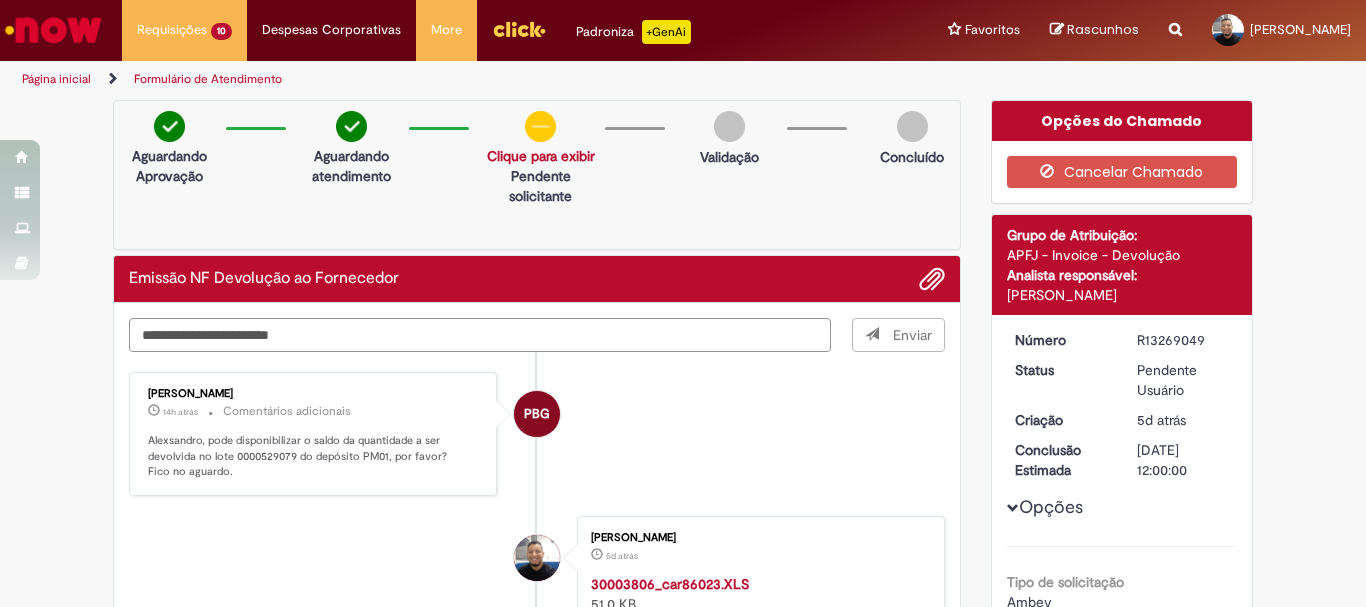 type 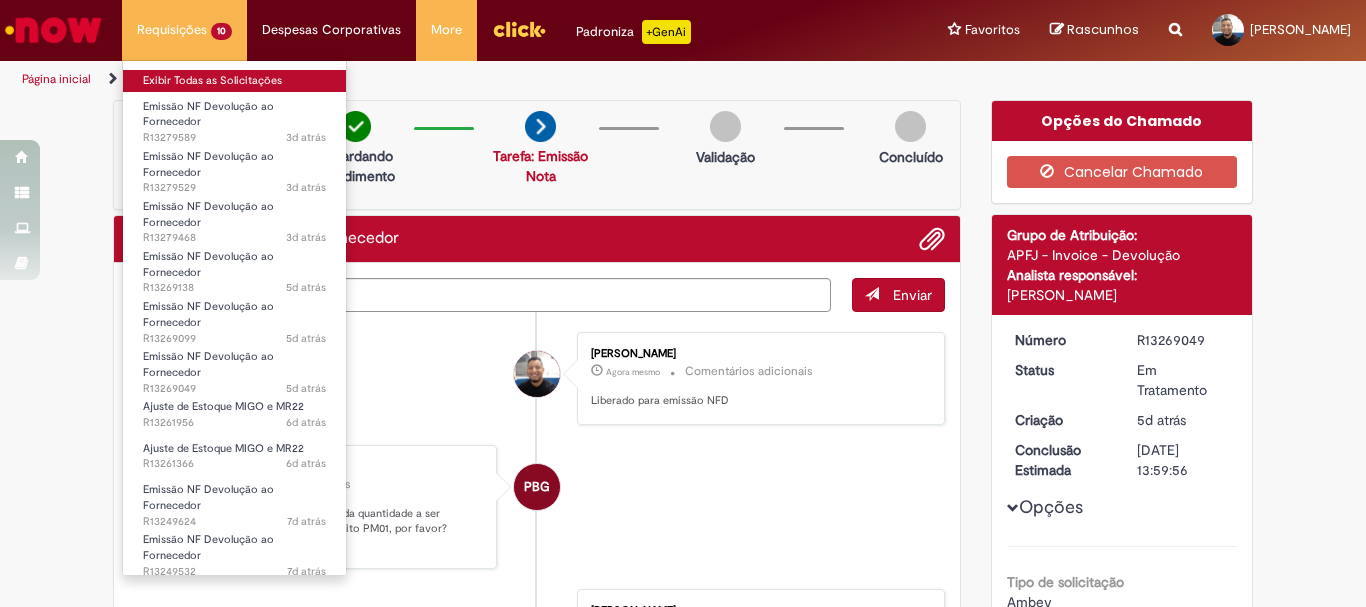 click on "Exibir Todas as Solicitações" at bounding box center (234, 81) 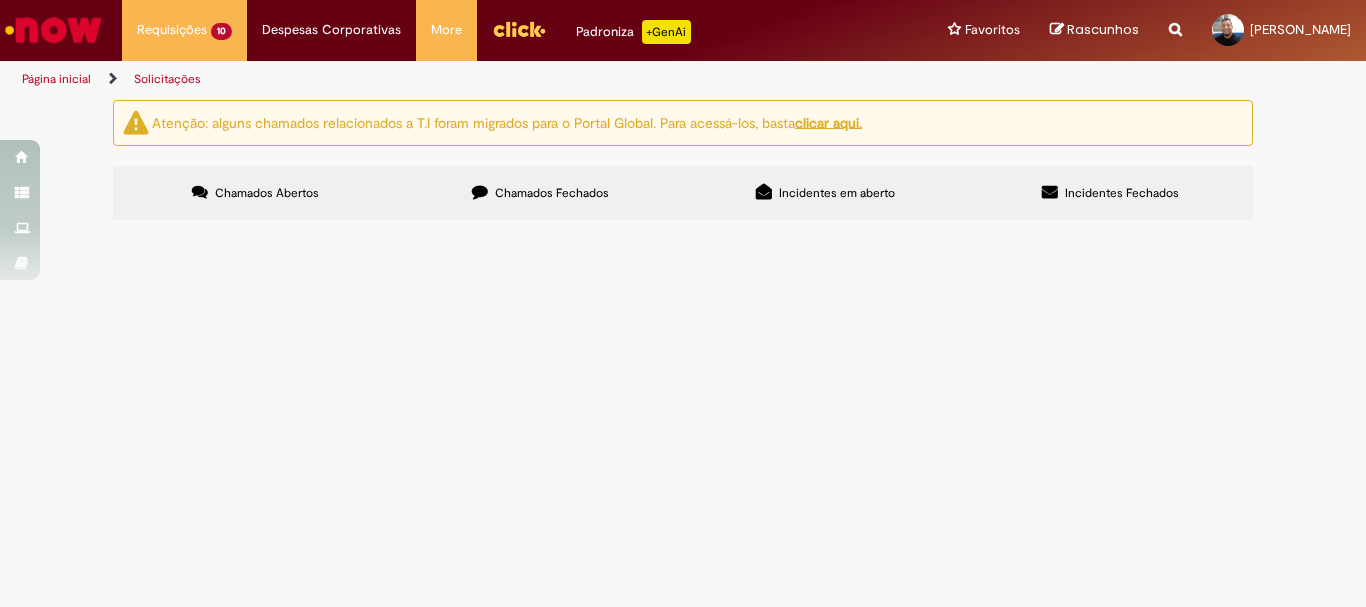 scroll, scrollTop: 380, scrollLeft: 0, axis: vertical 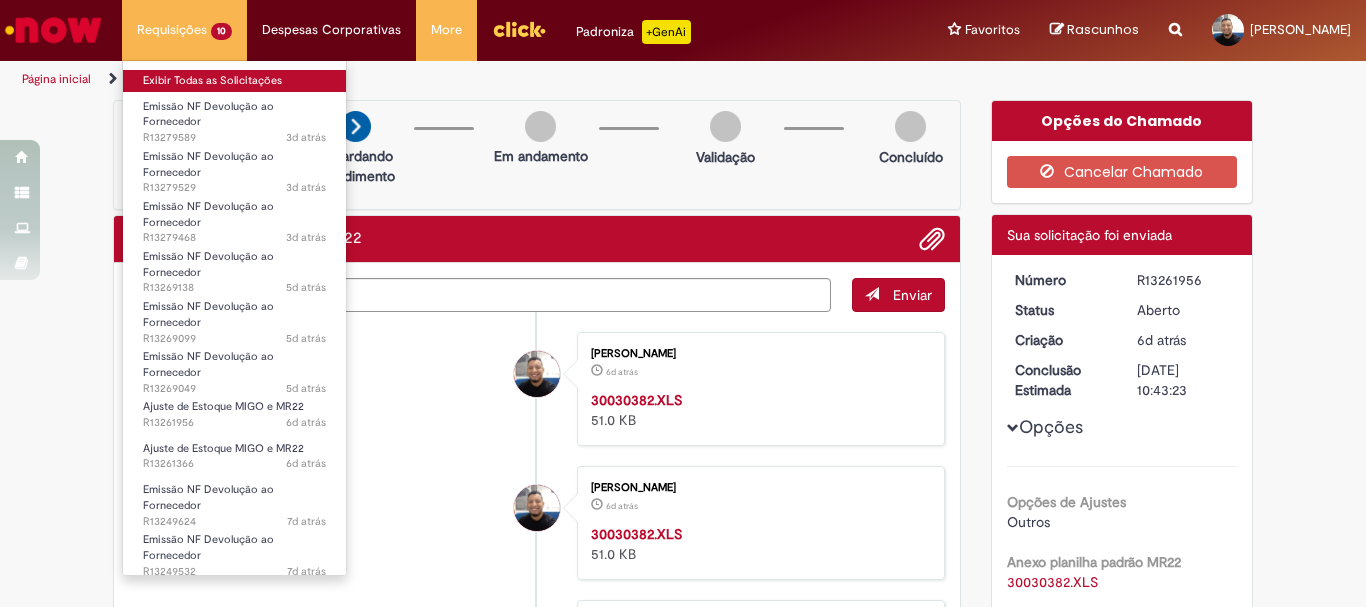 click on "Exibir Todas as Solicitações" at bounding box center [234, 81] 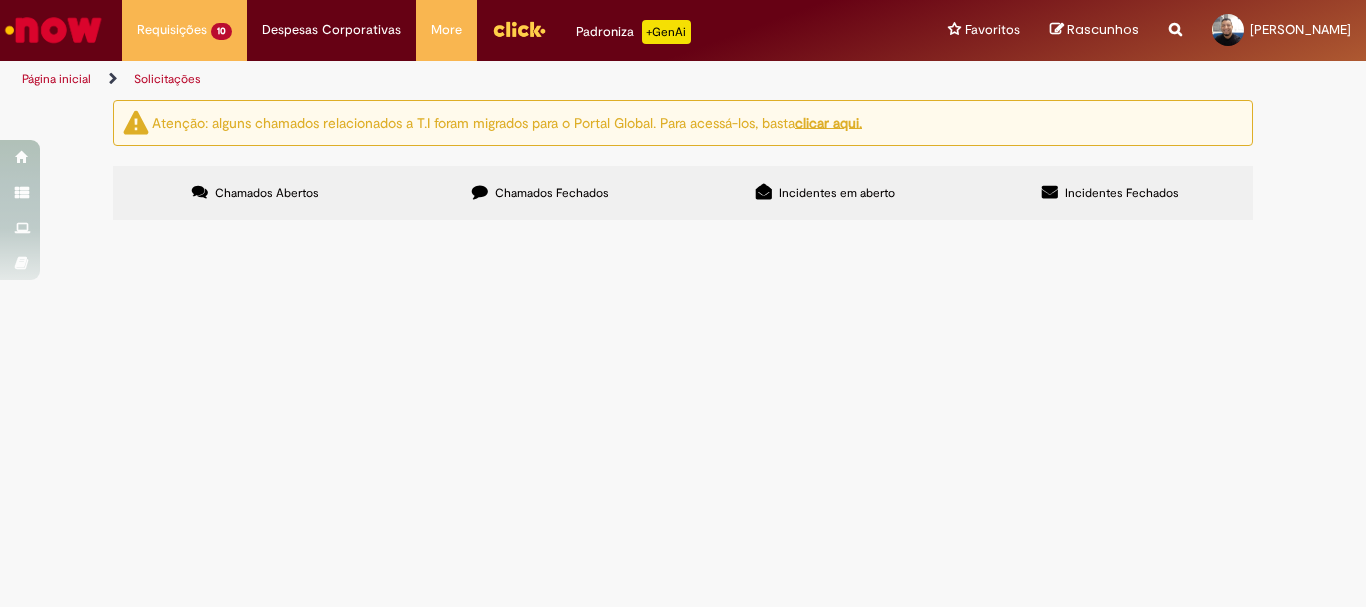 scroll, scrollTop: 0, scrollLeft: 0, axis: both 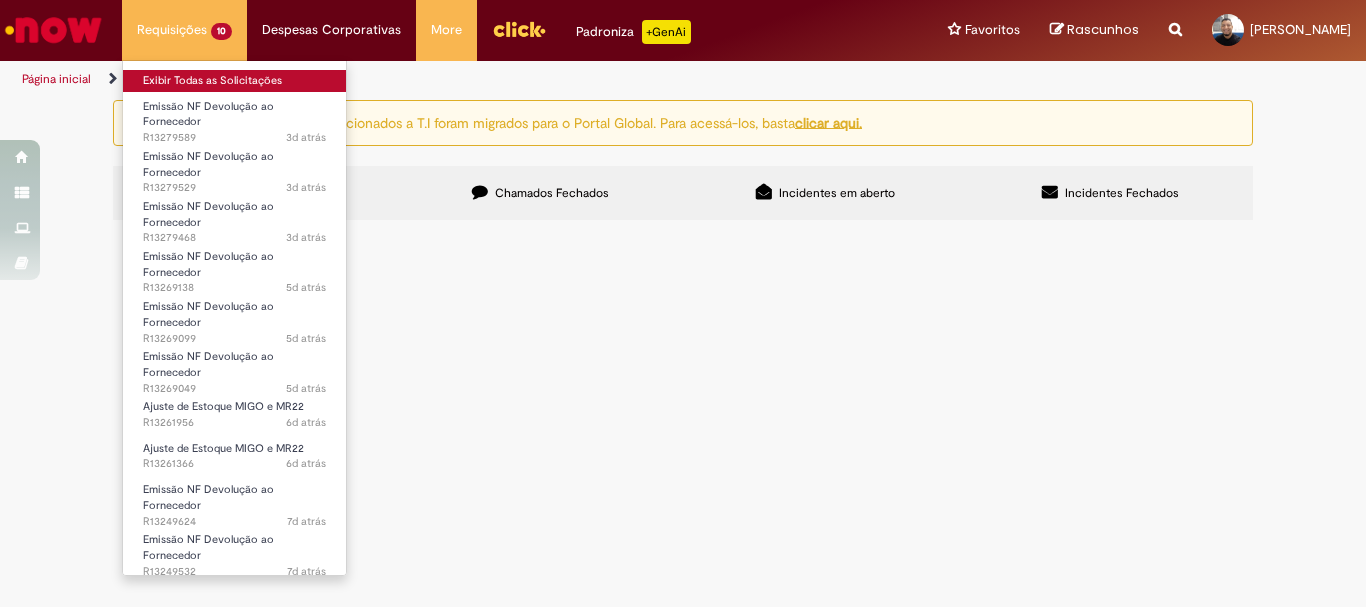 click on "Exibir Todas as Solicitações" at bounding box center (234, 81) 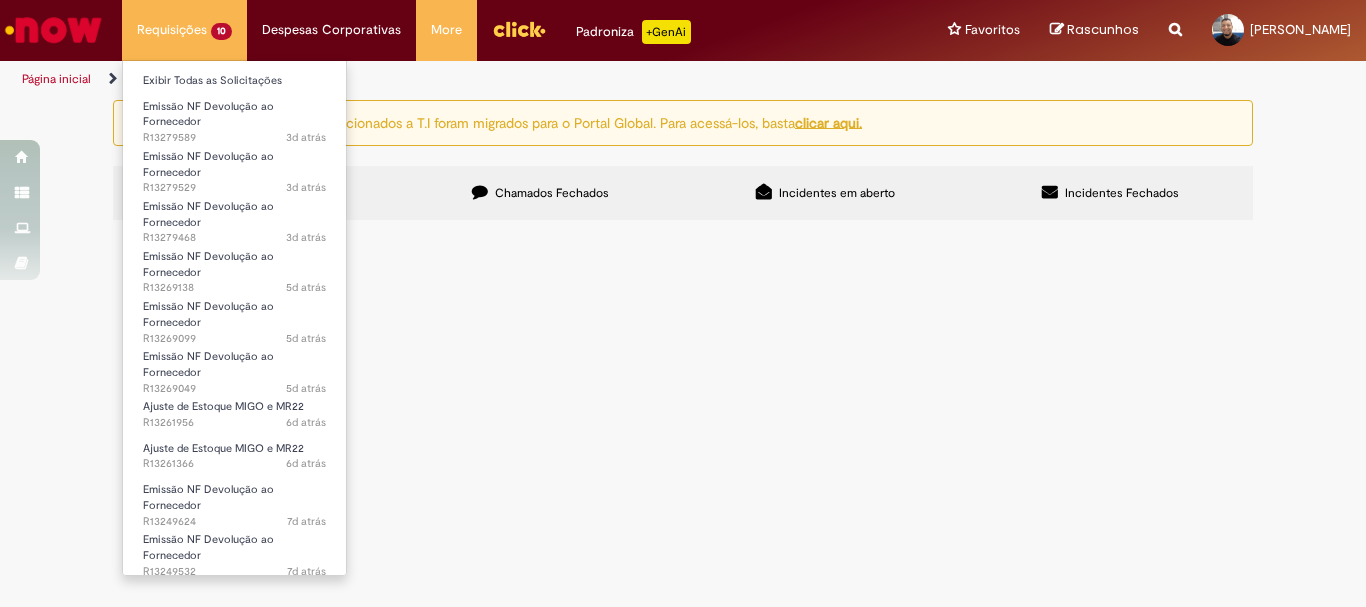 click on "Exibir Todas as Solicitações" at bounding box center (234, 79) 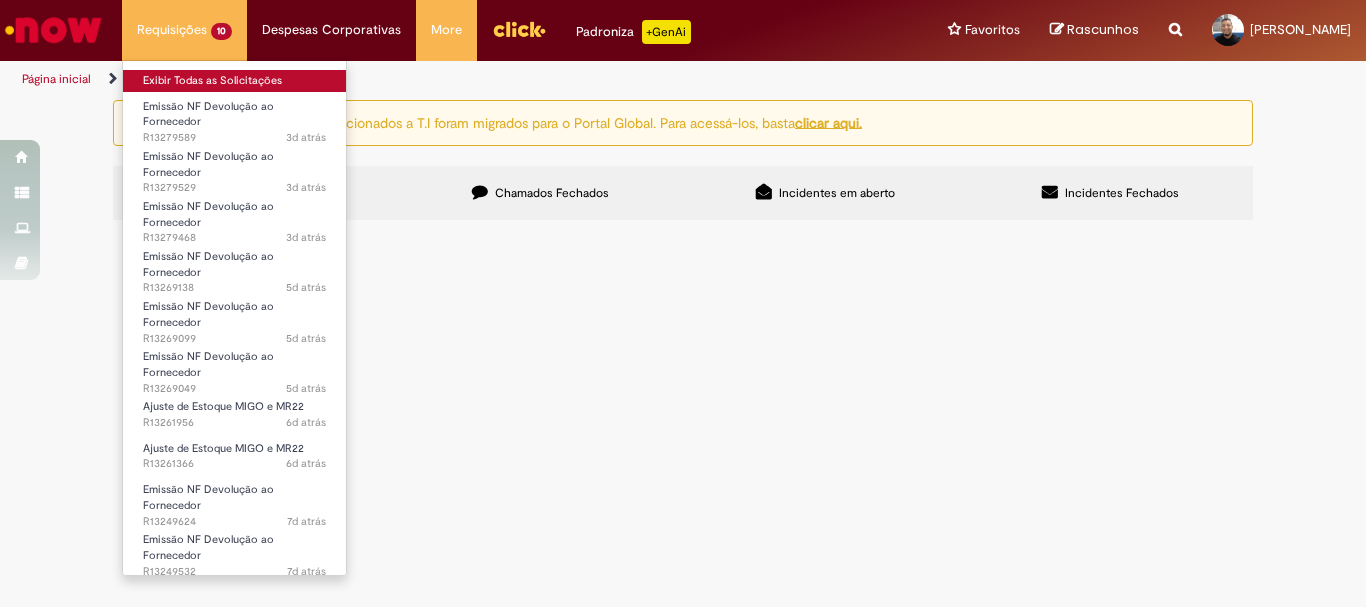 click on "Exibir Todas as Solicitações" at bounding box center (234, 81) 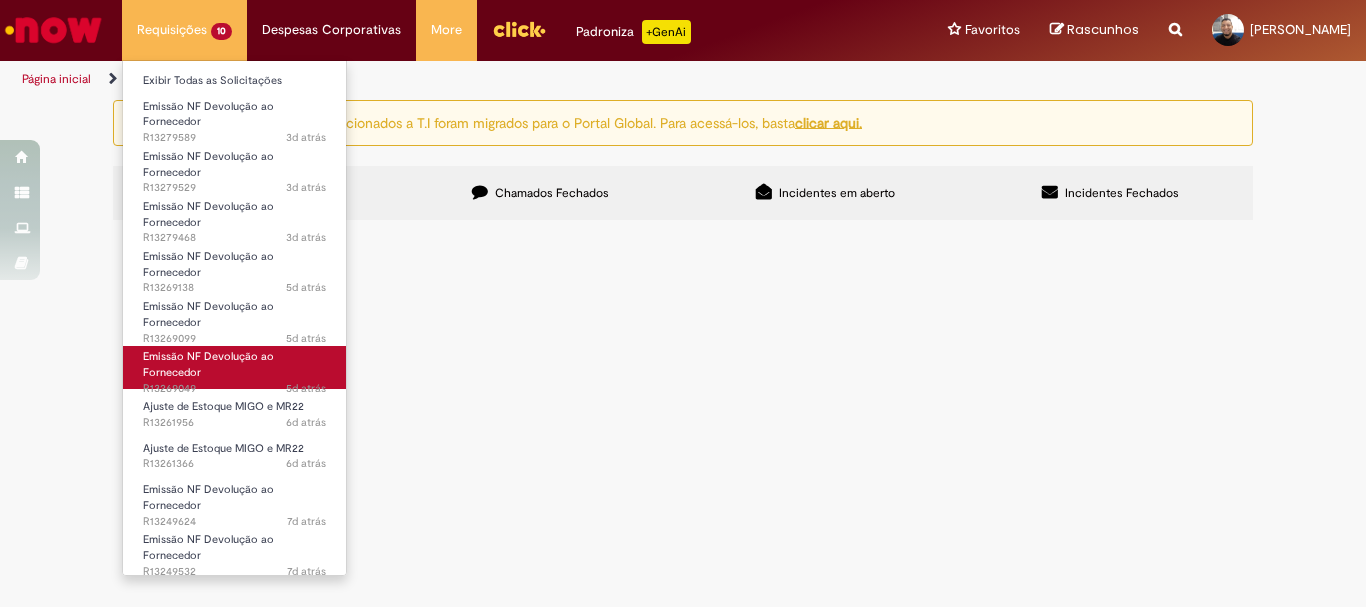 click on "Emissão NF Devolução ao Fornecedor" at bounding box center [208, 364] 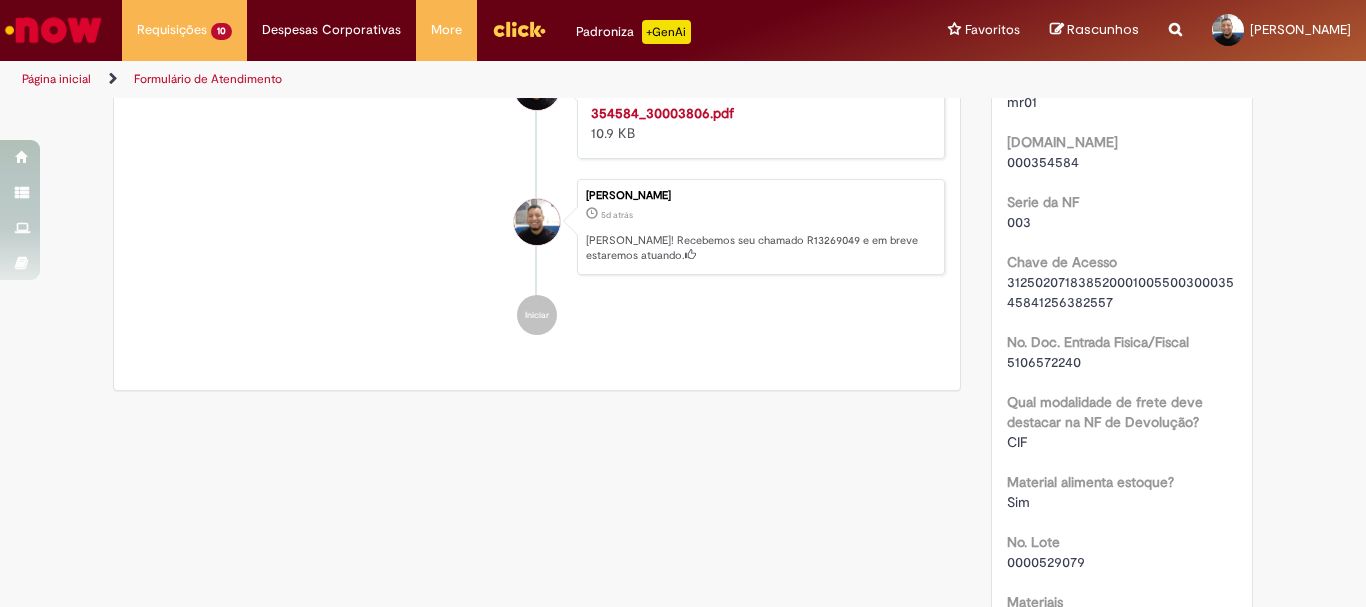 scroll, scrollTop: 1100, scrollLeft: 0, axis: vertical 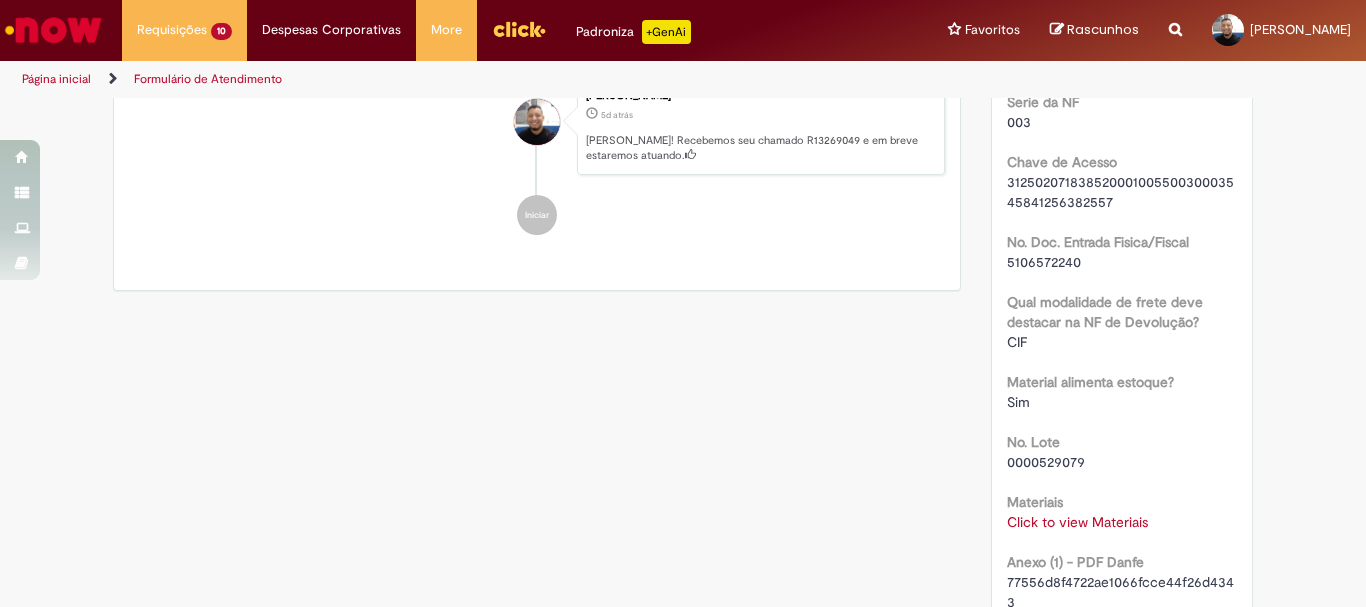 click on "Click to view Materiais" at bounding box center [1077, 522] 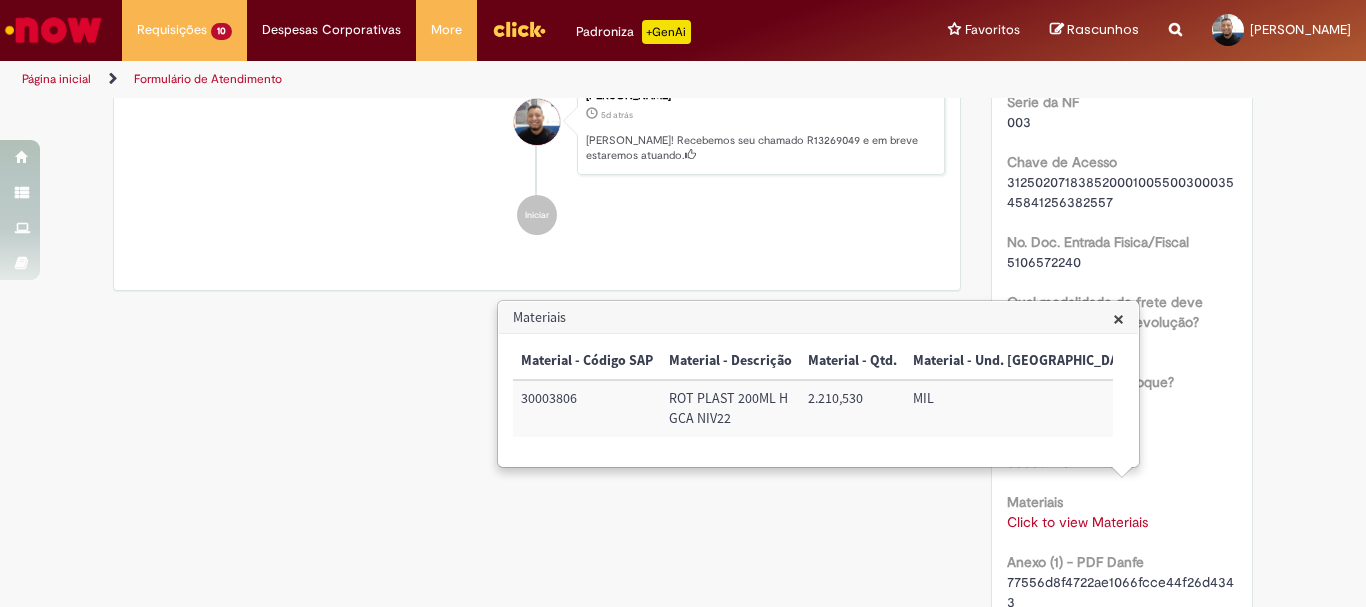 drag, startPoint x: 1276, startPoint y: 326, endPoint x: 1272, endPoint y: 353, distance: 27.294687 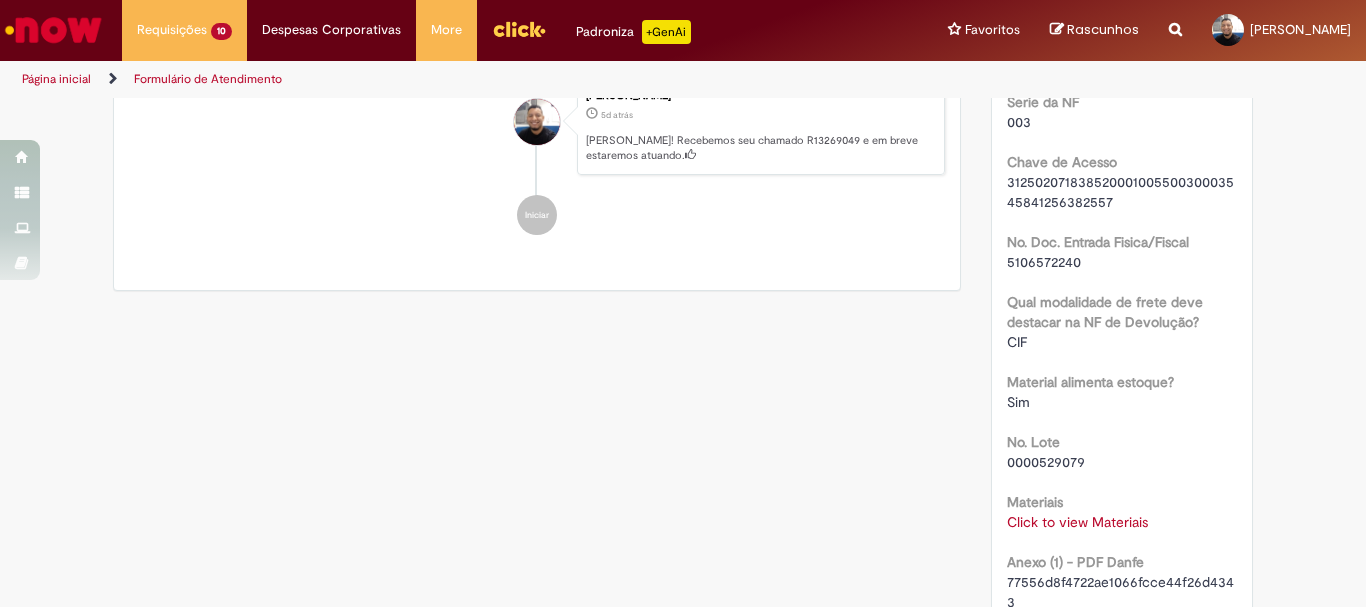 click on "Click to view Materiais" at bounding box center (1077, 522) 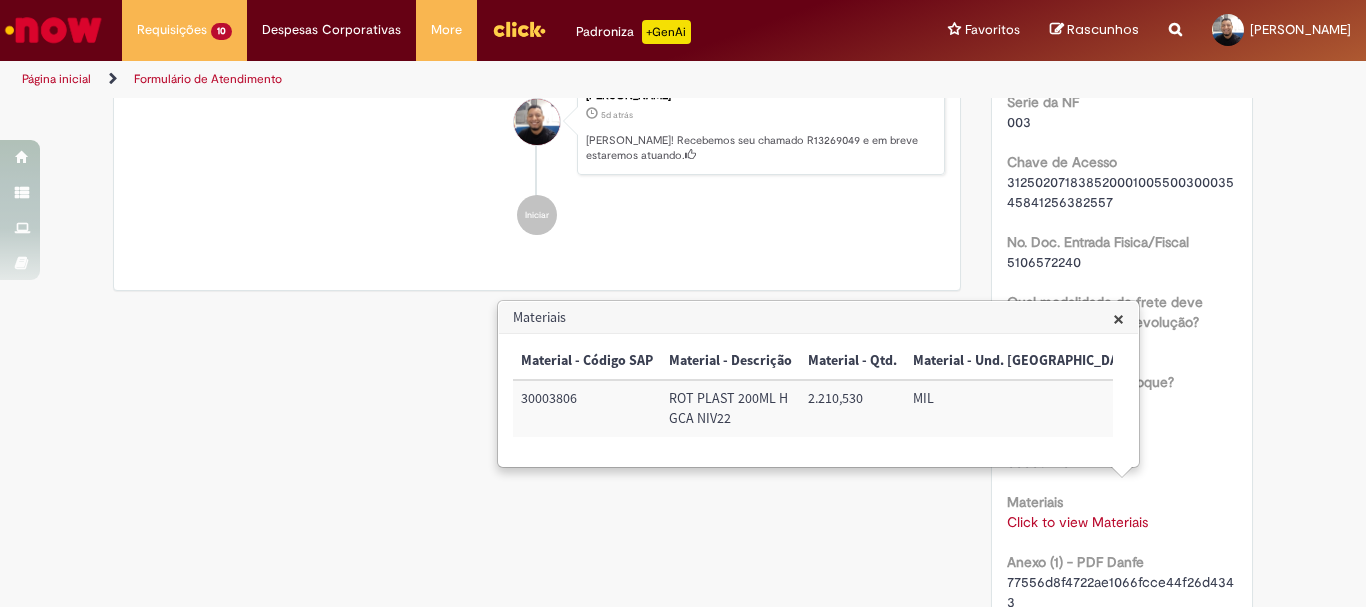 click on "Verificar Código de Barras
Aguardando Aprovação
Aguardando atendimento
Tarefa: Emissão Nota   Clique para exibir         Pendente solicitante
Validação
Concluído
Emissão NF Devolução ao Fornecedor
Enviar
PBG
[PERSON_NAME]
10m atrás 10 minutos atrás     Comentários adicionais
Ainda não consta como liberado. Pode verificar novamente, por favor?" at bounding box center (683, 268) 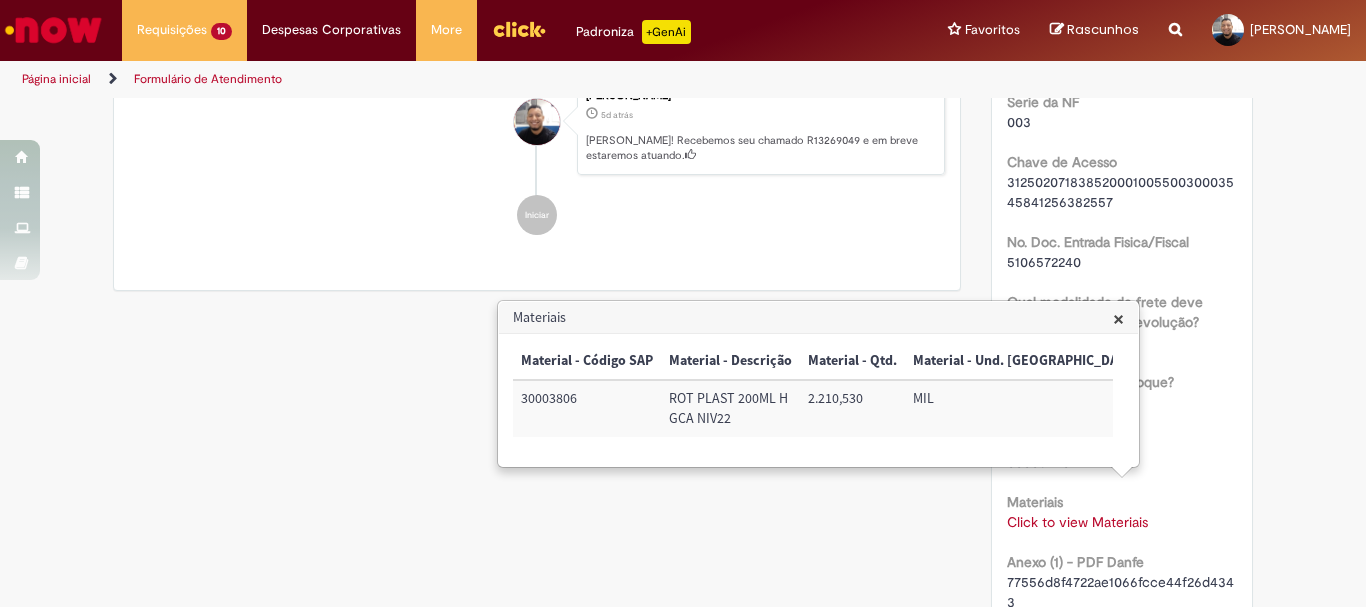 click on "Materiais" at bounding box center (818, 318) 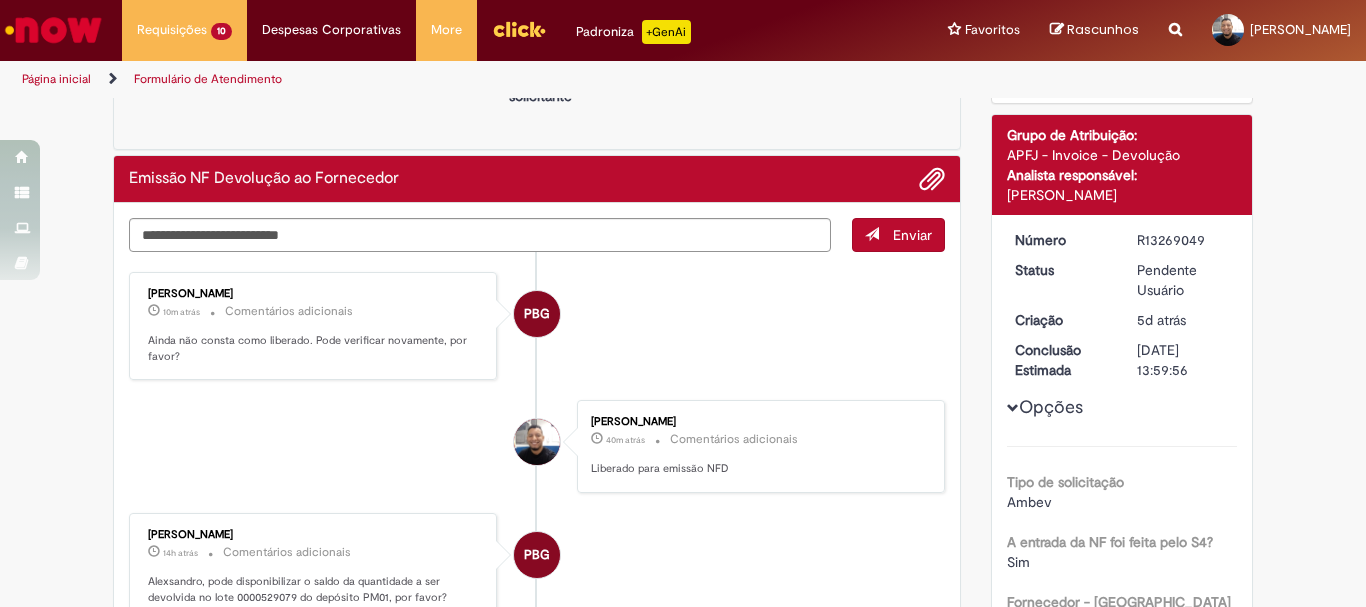 scroll, scrollTop: 400, scrollLeft: 0, axis: vertical 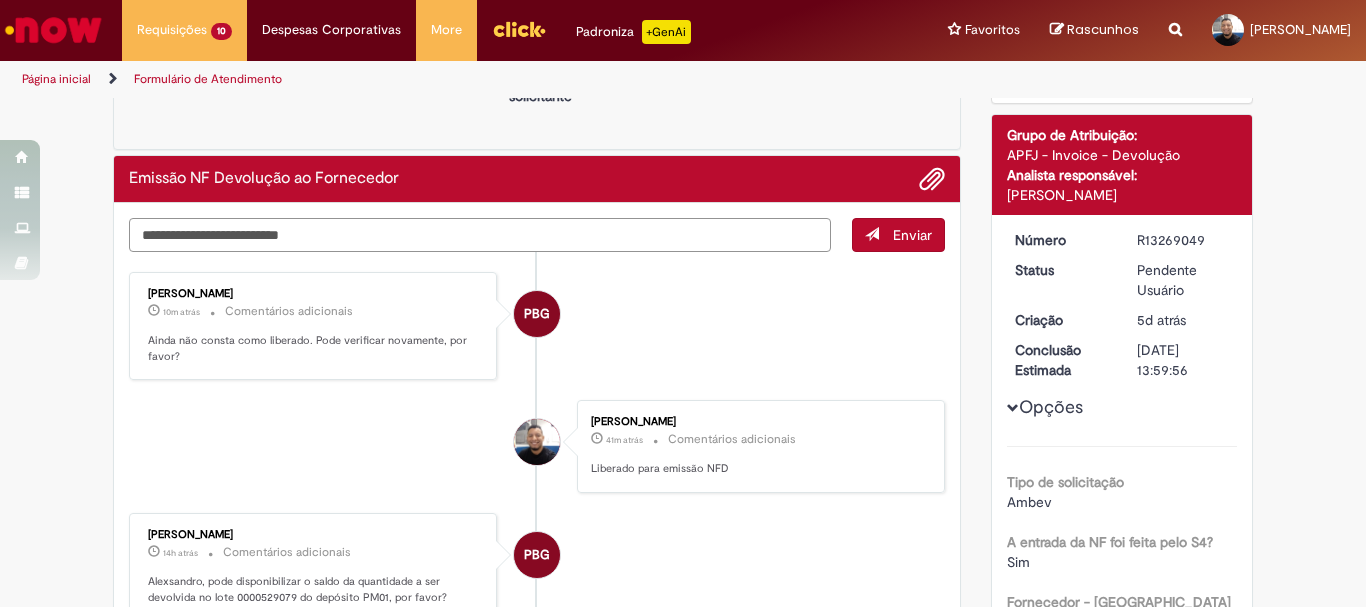 click at bounding box center (480, 235) 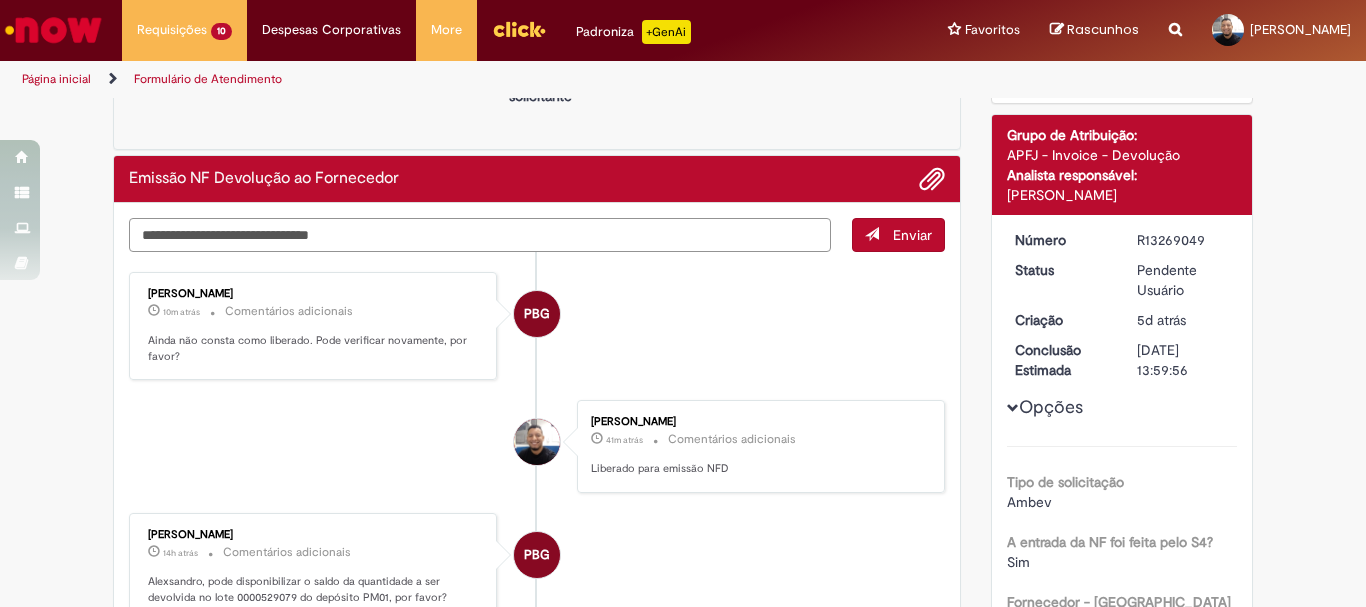 type on "**********" 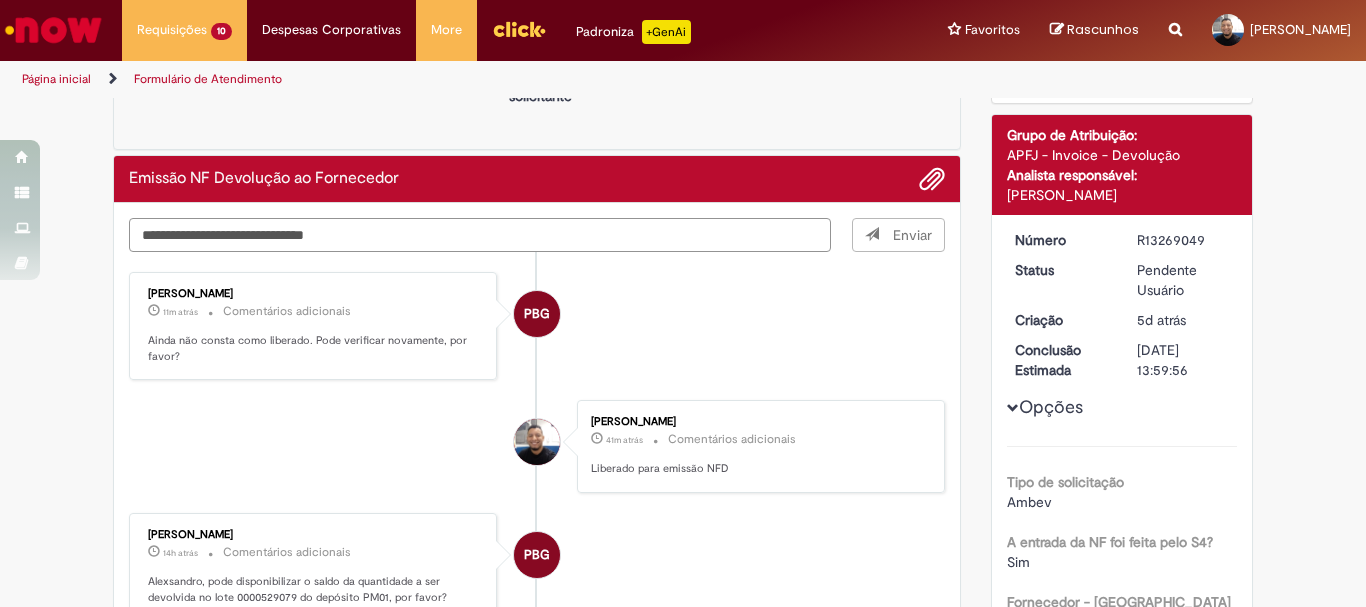 type 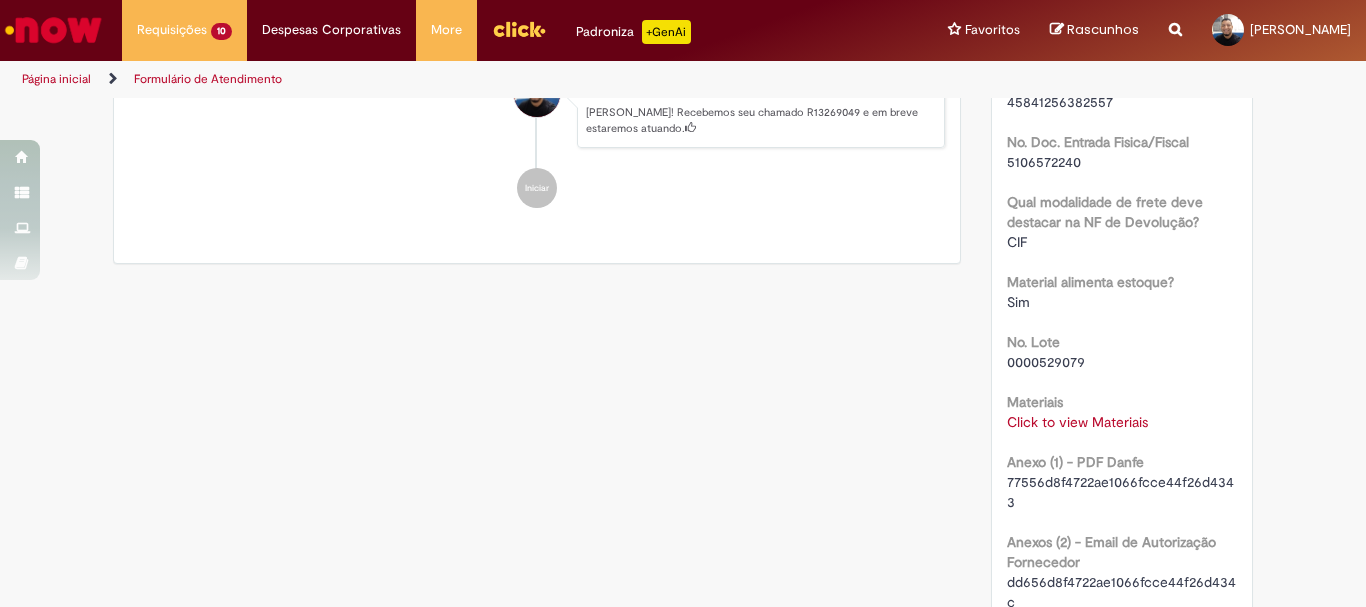 scroll, scrollTop: 1300, scrollLeft: 0, axis: vertical 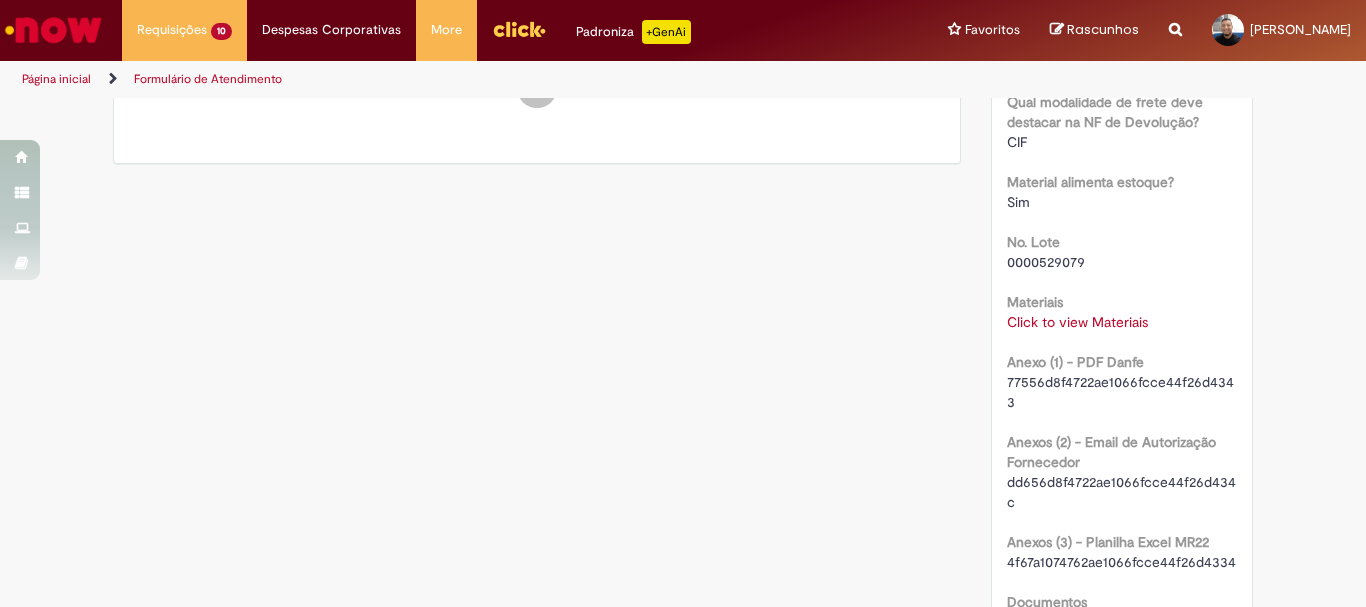 click on "Click to view Materiais" at bounding box center [1077, 322] 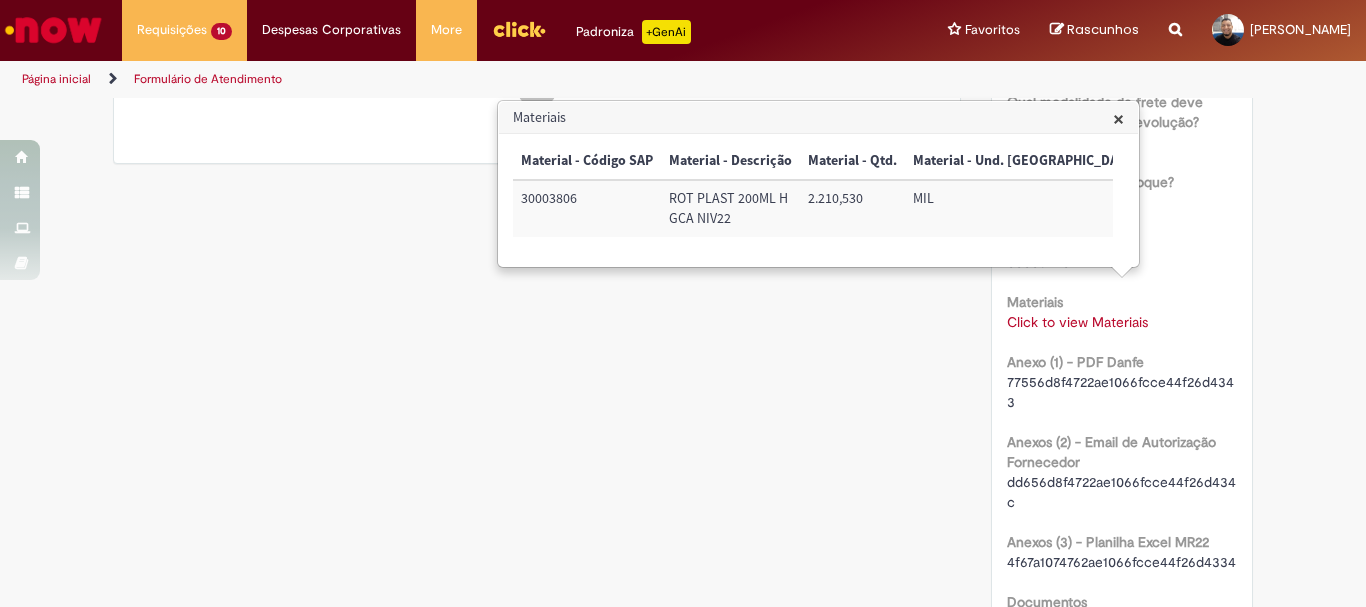 drag, startPoint x: 1121, startPoint y: 128, endPoint x: 1140, endPoint y: 146, distance: 26.172504 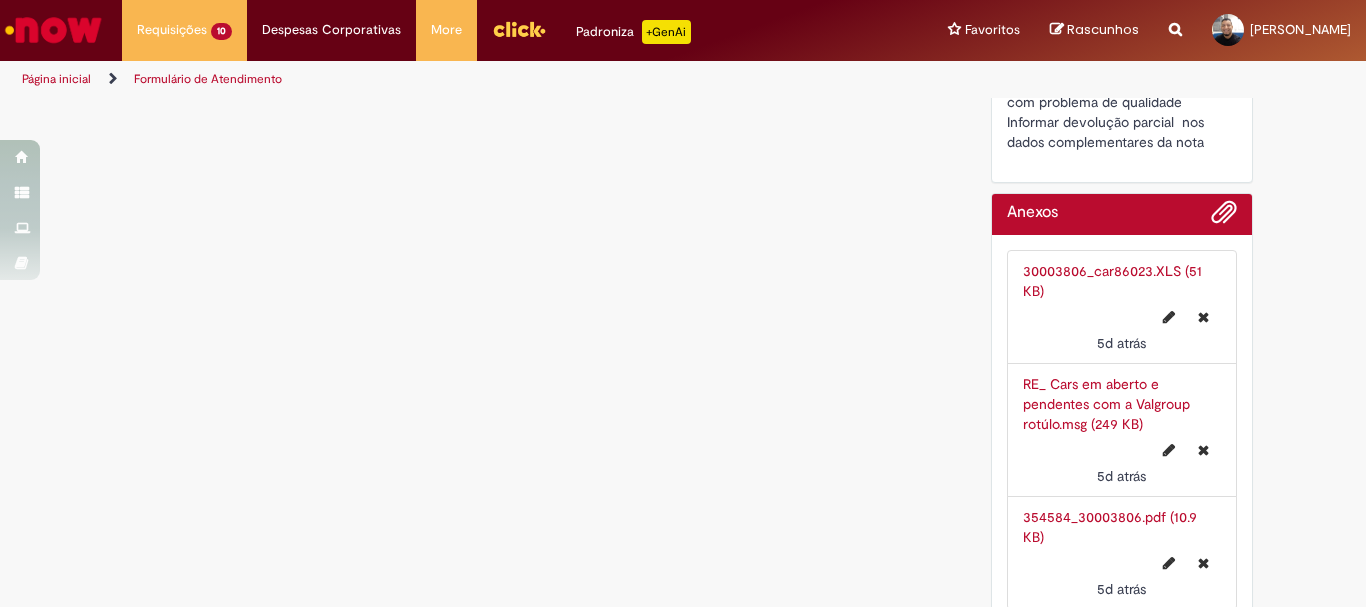 scroll, scrollTop: 2009, scrollLeft: 0, axis: vertical 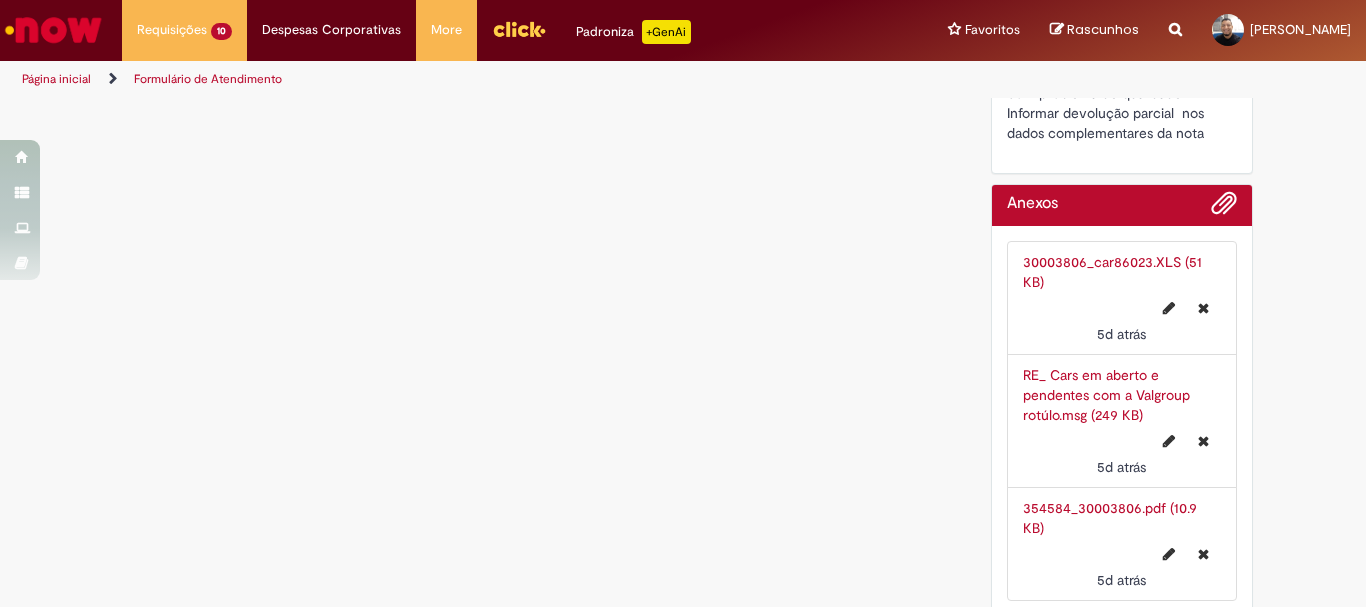 click on "30003806_car86023.XLS (51 KB)" at bounding box center (1112, 272) 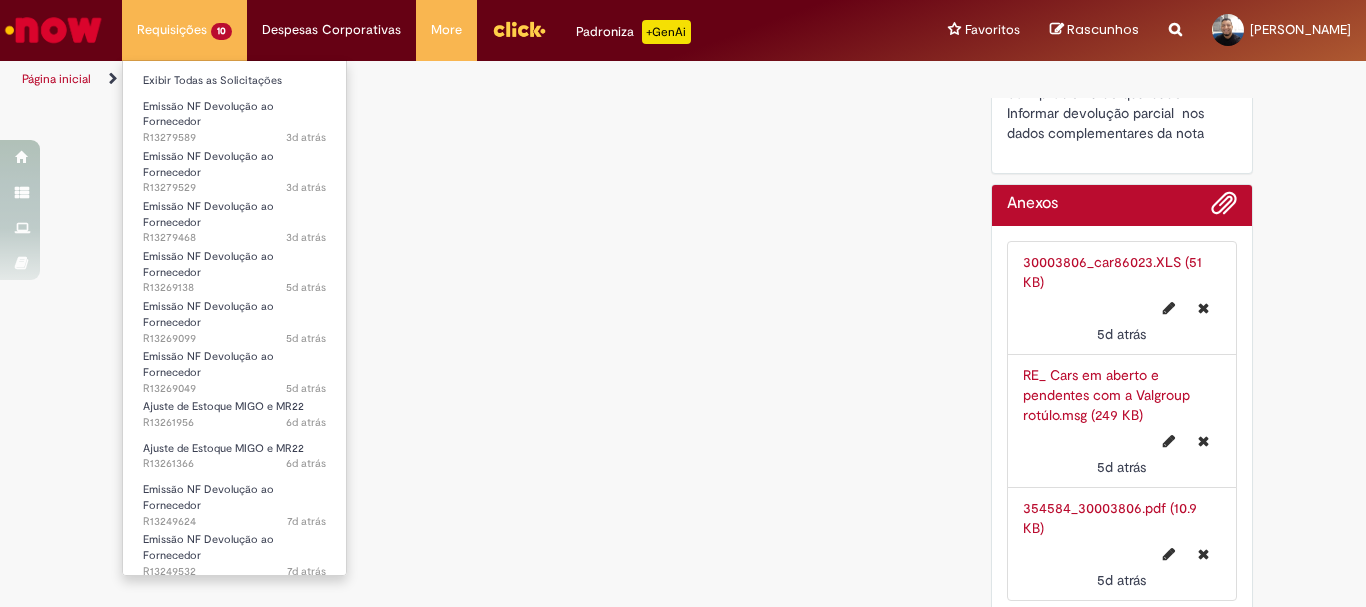 click on "Requisições   10
Exibir Todas as Solicitações
Emissão NF Devolução ao Fornecedor
3d atrás 3 dias atrás  R13279589
Emissão NF Devolução ao Fornecedor
3d atrás 3 dias atrás  R13279529
Emissão NF Devolução ao Fornecedor
3d atrás 3 dias atrás  R13279468
Emissão NF Devolução ao Fornecedor
5d atrás 5 dias atrás  R13269138
Emissão NF Devolução ao Fornecedor
5d atrás 5 dias atrás  R13269099
Emissão NF Devolução ao Fornecedor
5d atrás 5 dias atrás  R13269049
Ajuste de Estoque MIGO e MR22
6d atrás 6 dias atrás  R13261956
Ajuste de Estoque MIGO e MR22
6d atrás 6 dias atrás  R13261366
Emissão NF Devolução ao Fornecedor
7d atrás 7 dias atrás  R13249624
Emissão NF Devolução ao Fornecedor
7d atrás" at bounding box center [184, 30] 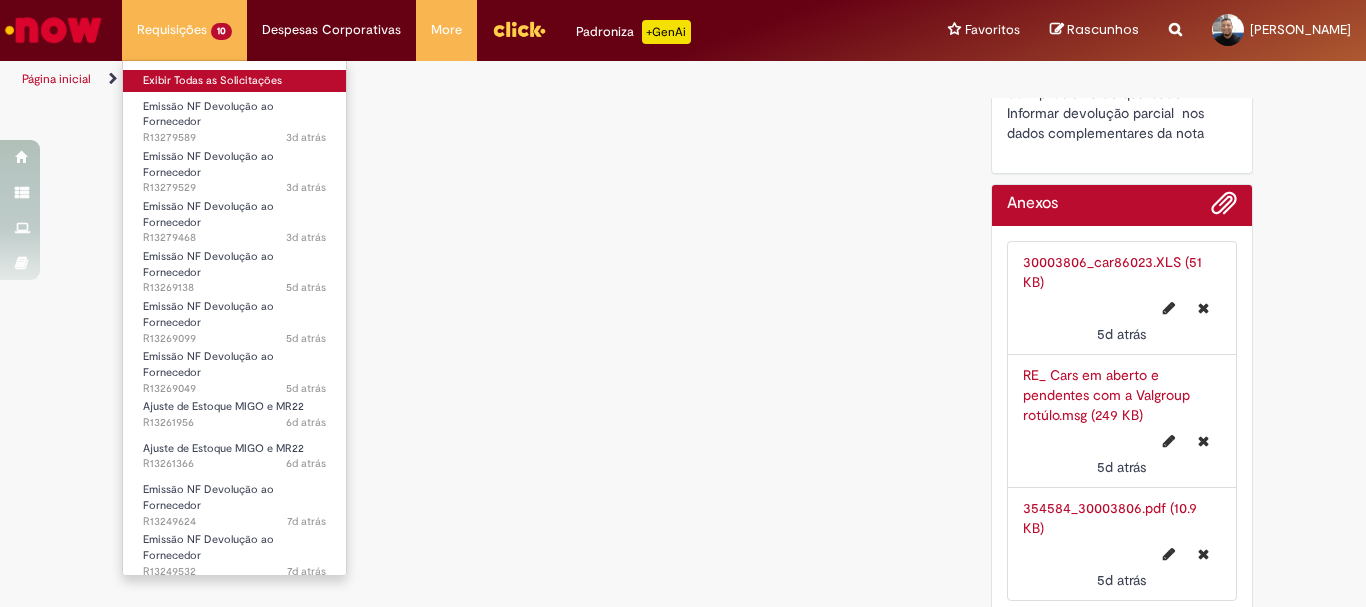 drag, startPoint x: 209, startPoint y: 77, endPoint x: 242, endPoint y: 84, distance: 33.734257 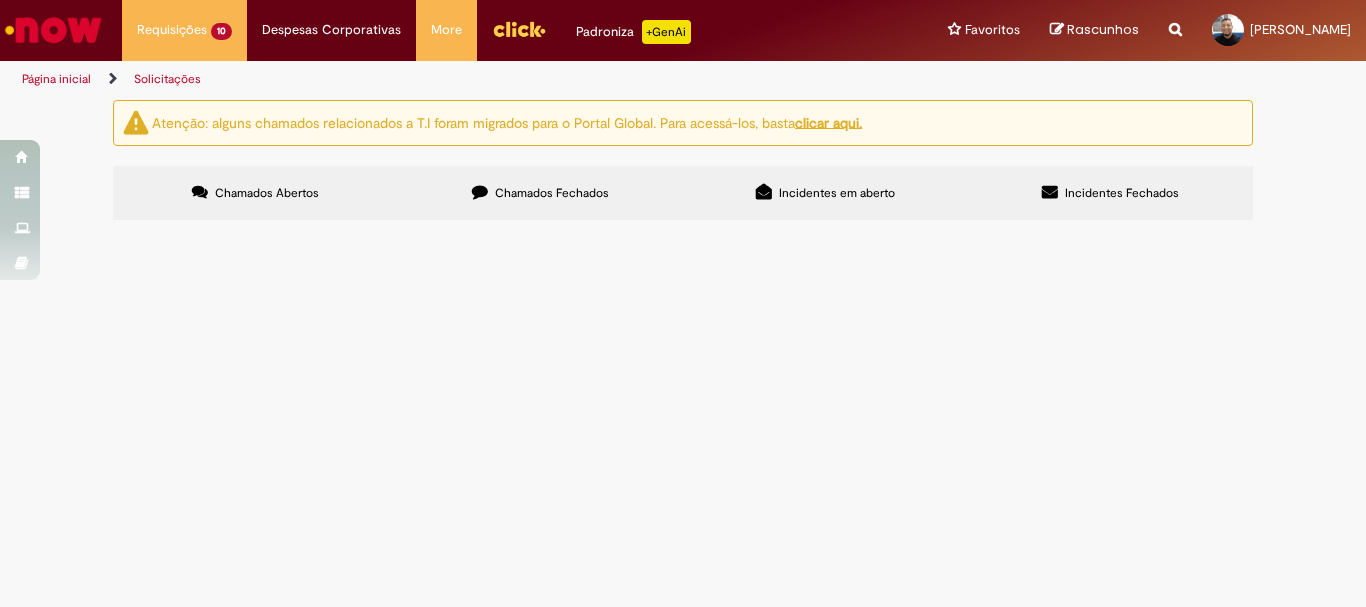 scroll, scrollTop: 0, scrollLeft: 0, axis: both 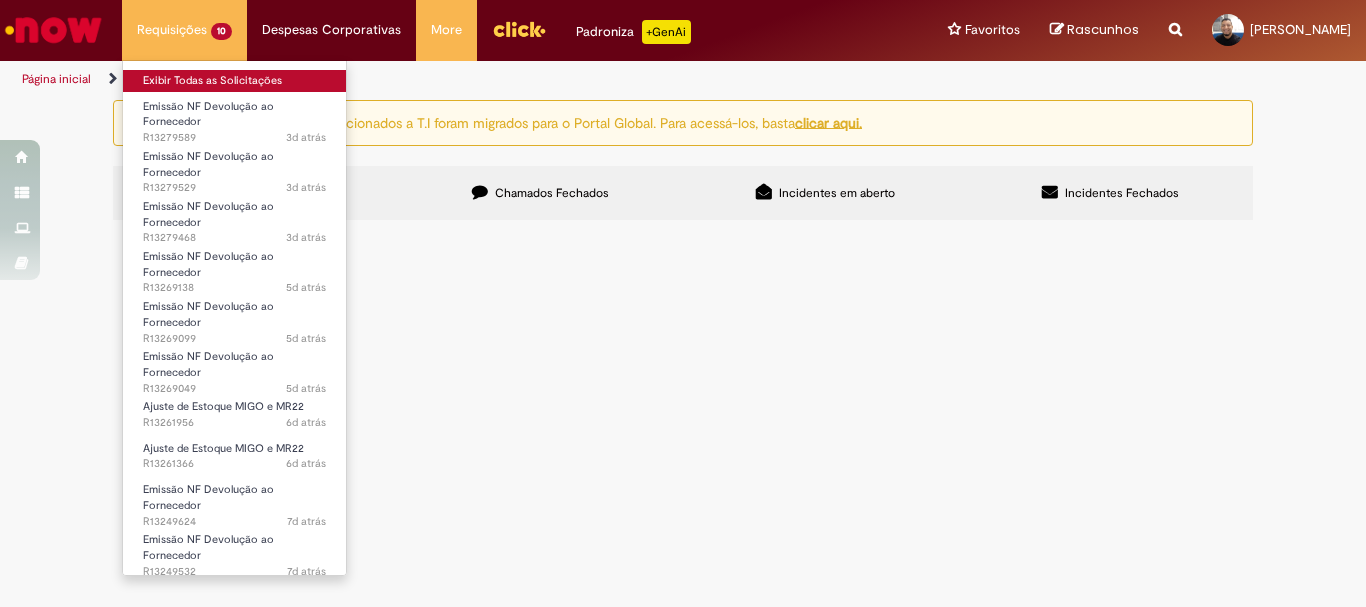 click on "Exibir Todas as Solicitações" at bounding box center [234, 81] 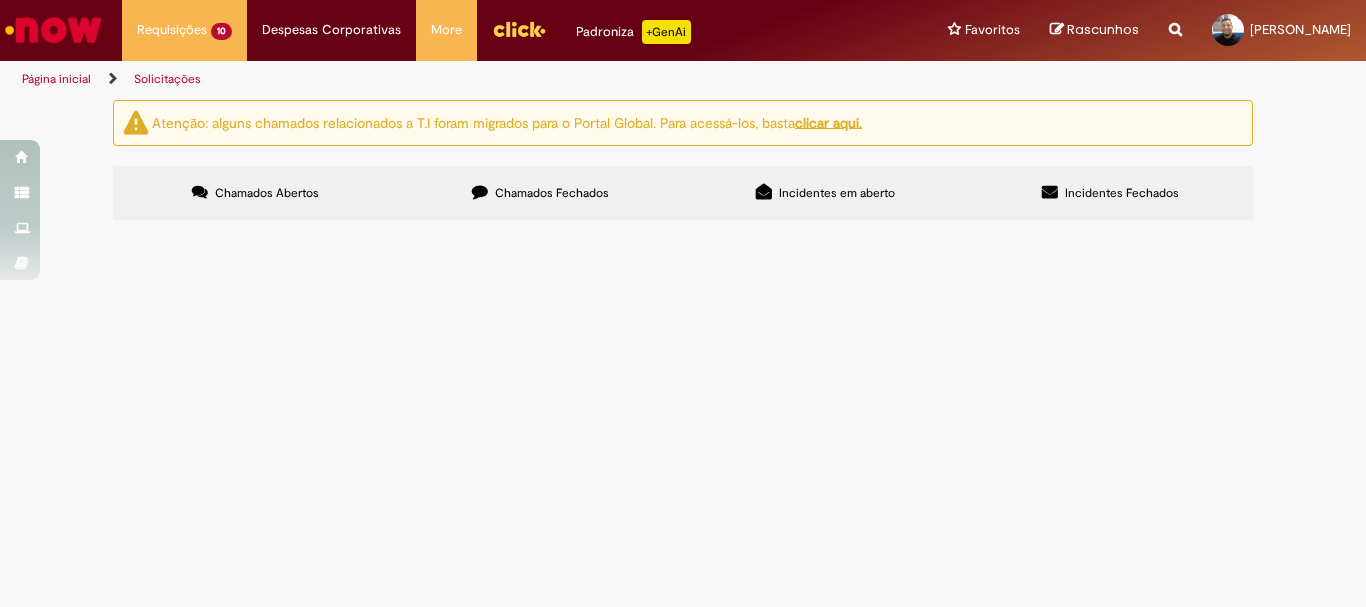 scroll, scrollTop: 0, scrollLeft: 0, axis: both 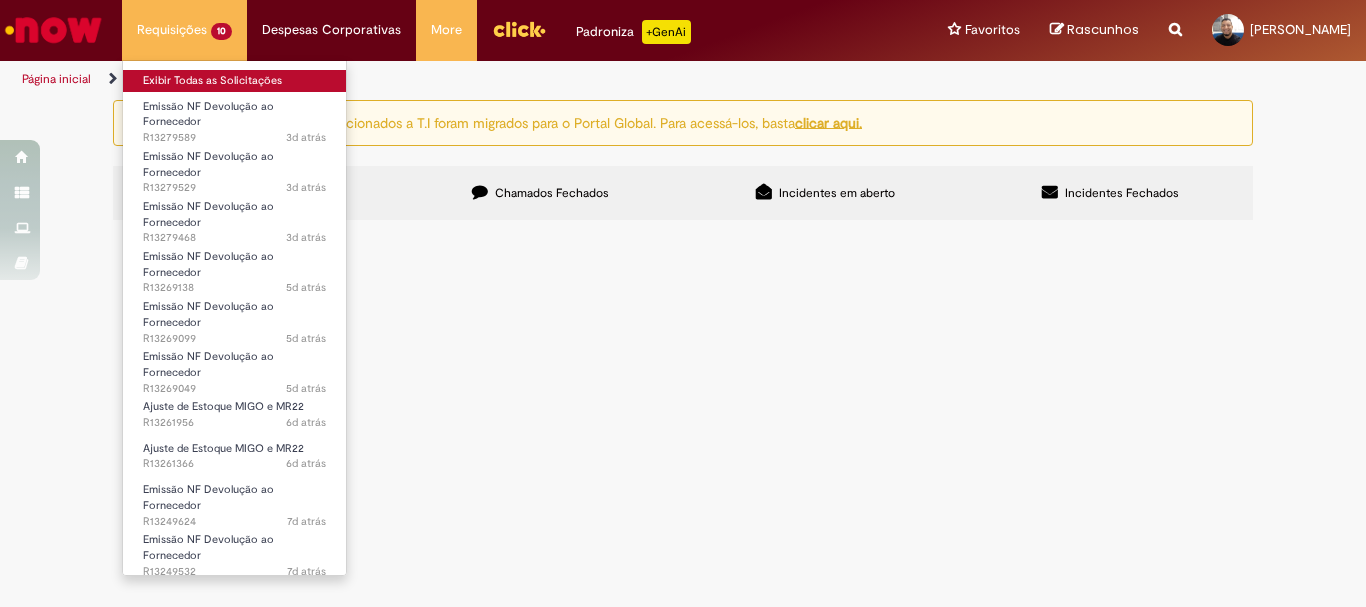 click on "Exibir Todas as Solicitações" at bounding box center [234, 81] 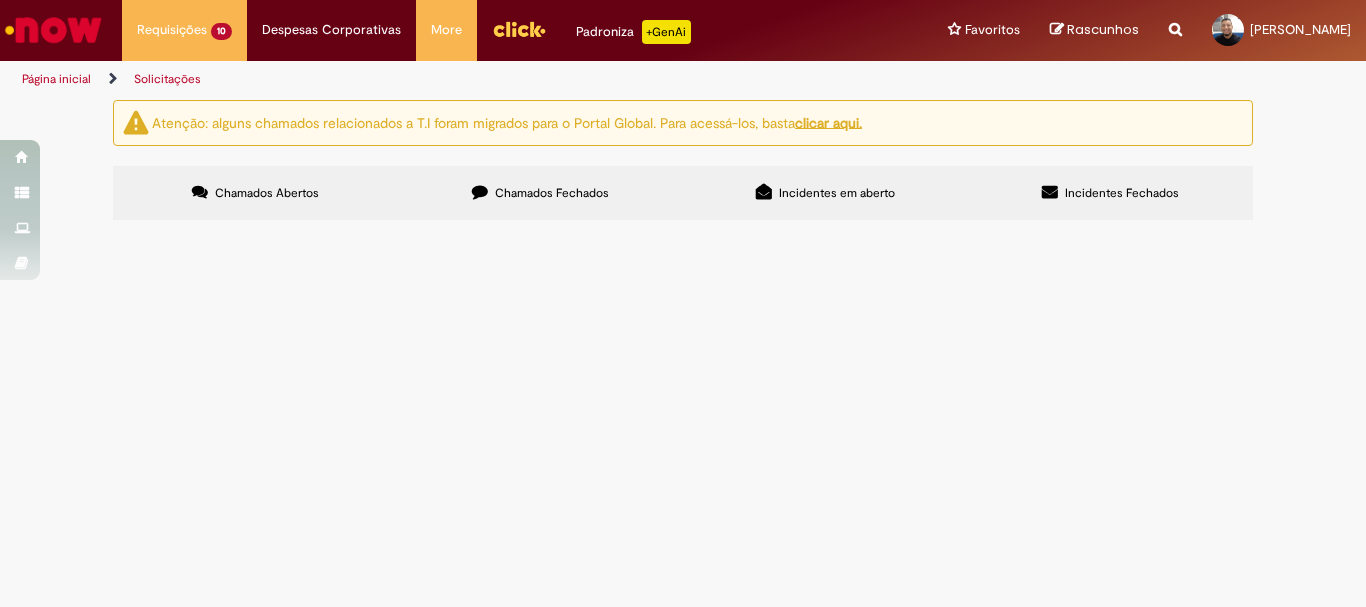 scroll, scrollTop: 300, scrollLeft: 0, axis: vertical 